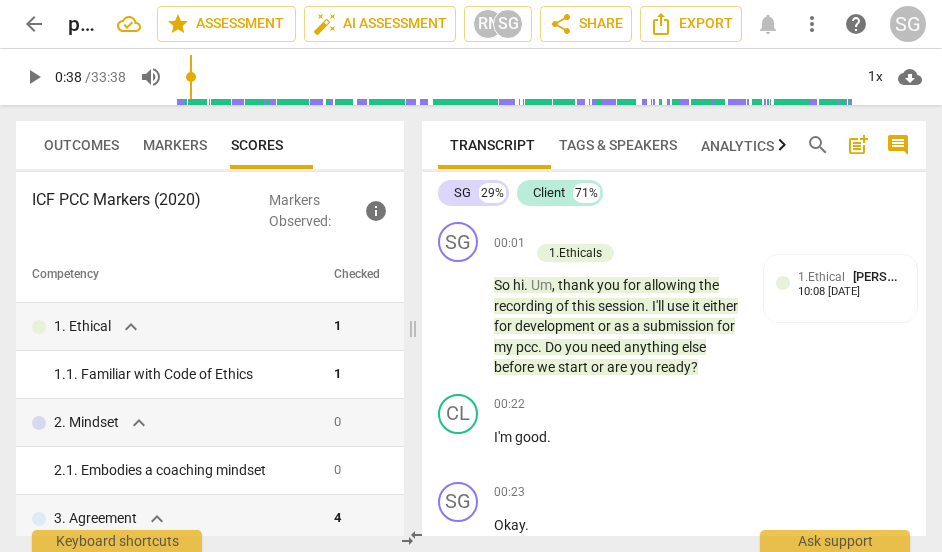 scroll, scrollTop: 0, scrollLeft: 0, axis: both 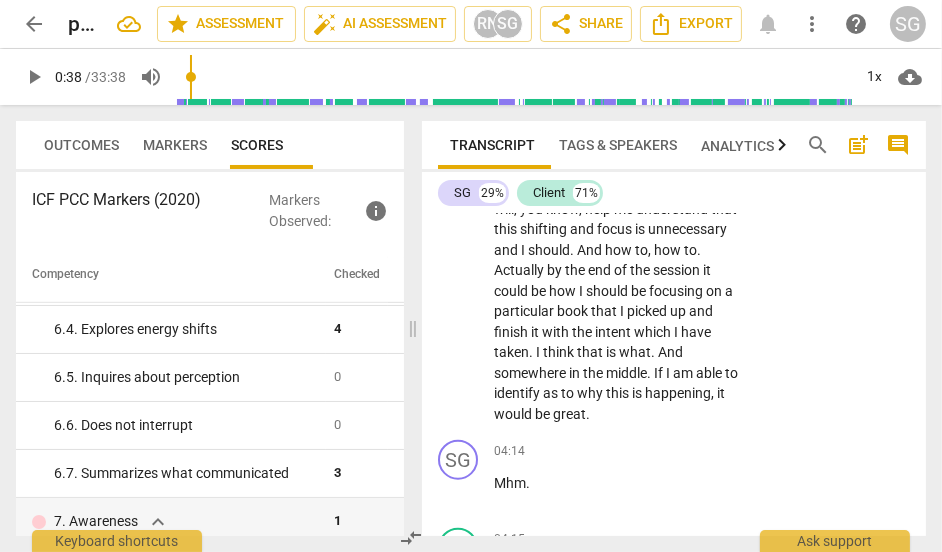 type on "38" 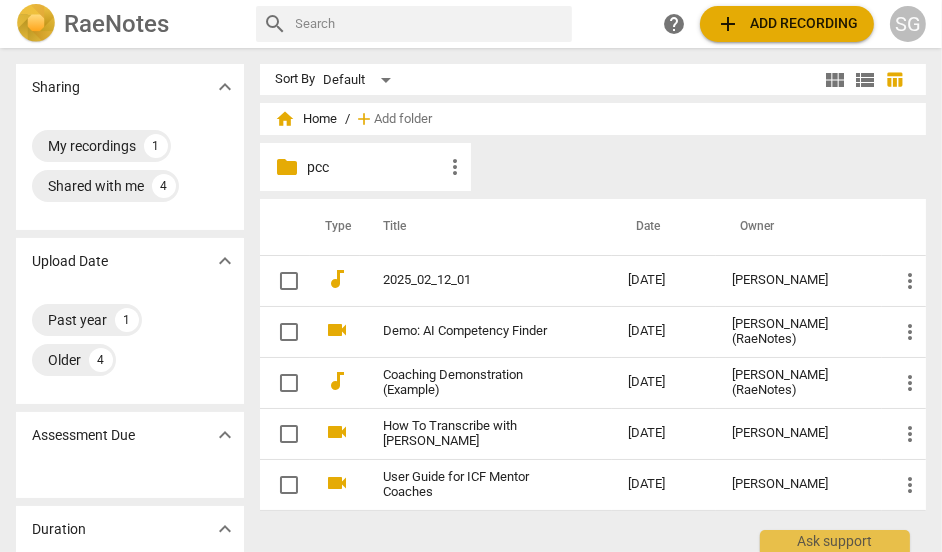 click on "folder" at bounding box center (288, 167) 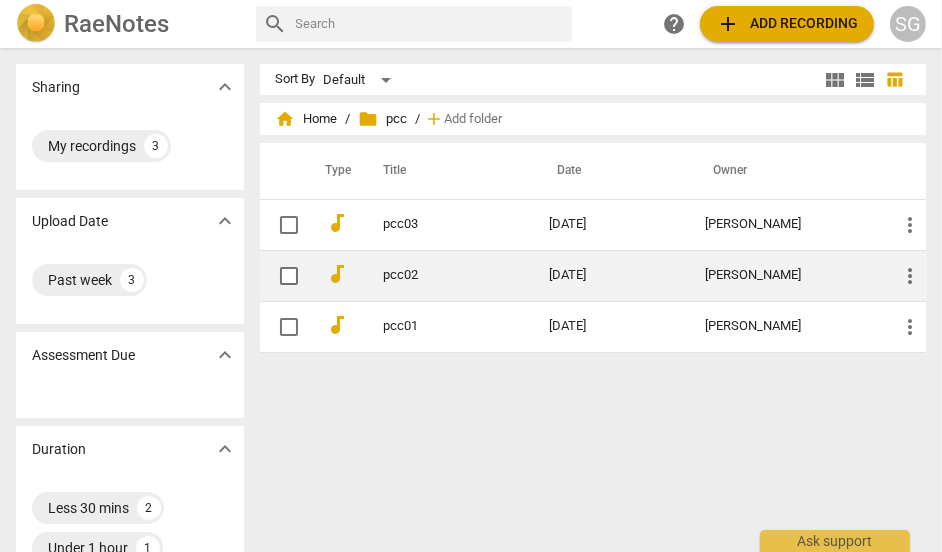 click on "pcc02" at bounding box center (430, 275) 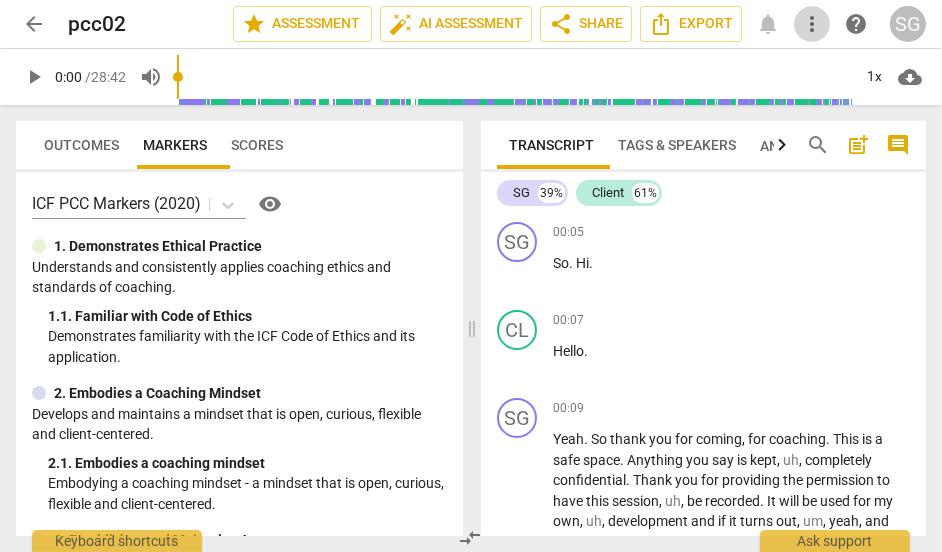 click on "more_vert" at bounding box center (812, 24) 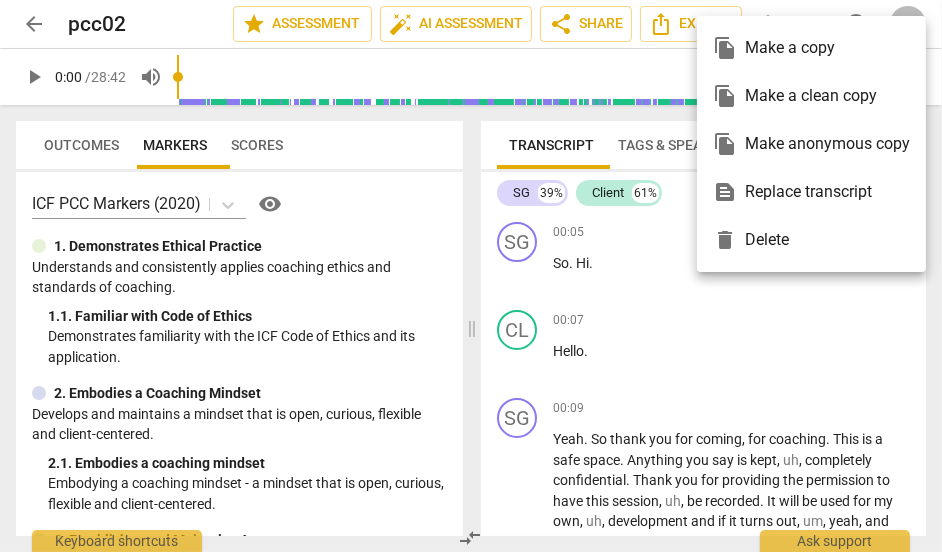 click on "file_copy    Make a copy" at bounding box center [811, 48] 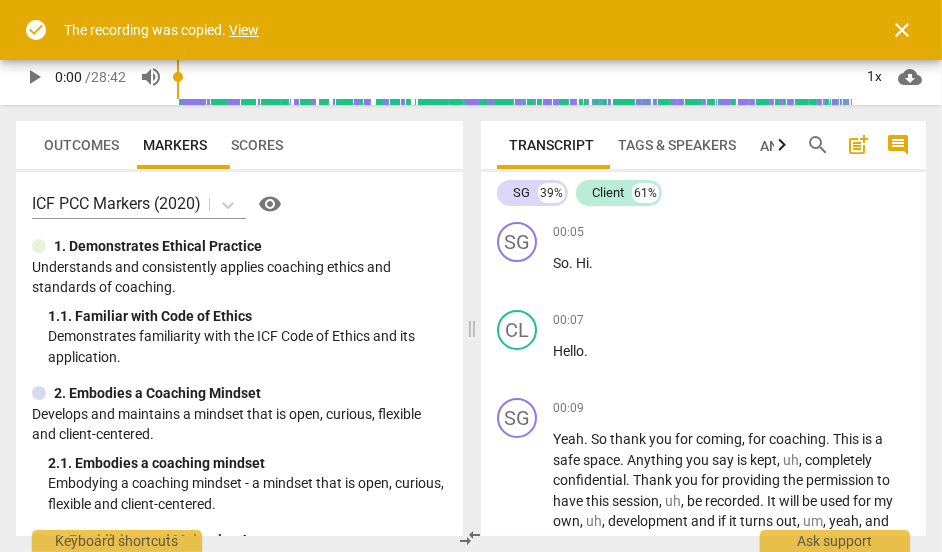 click on "close" at bounding box center [902, 30] 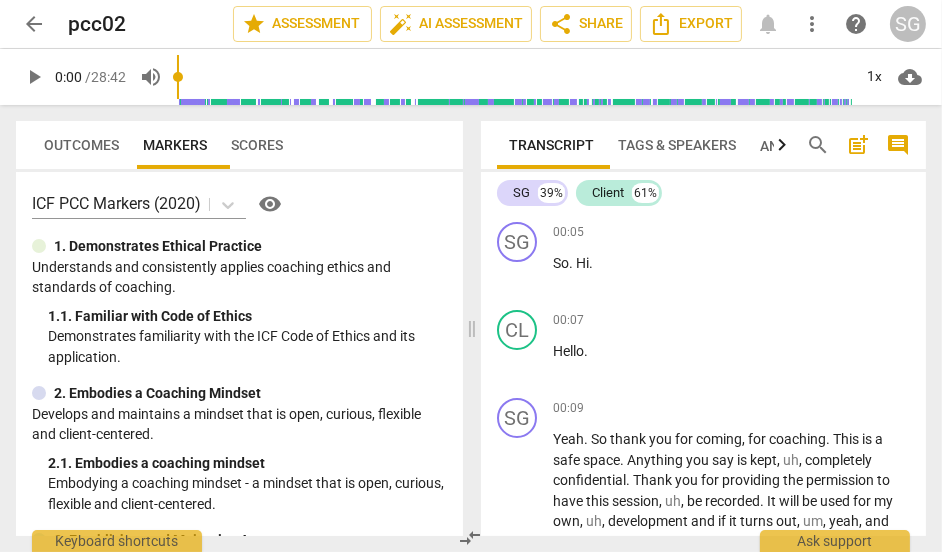 click on "more_vert" at bounding box center (812, 24) 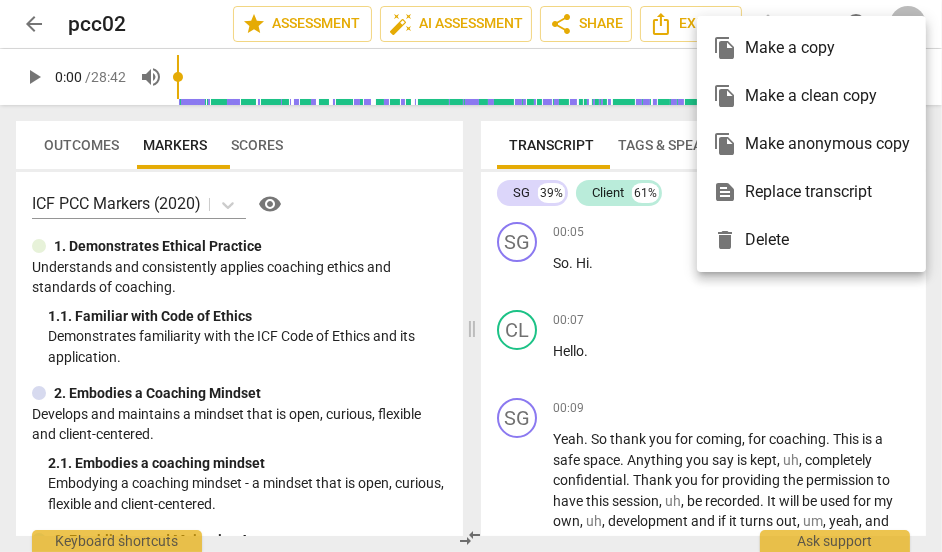 click at bounding box center (471, 276) 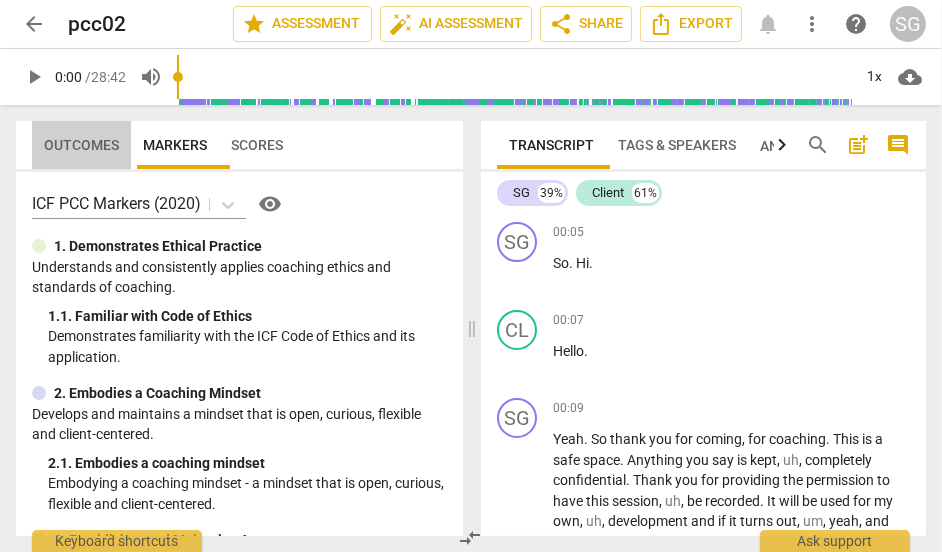 click on "Outcomes" at bounding box center [81, 145] 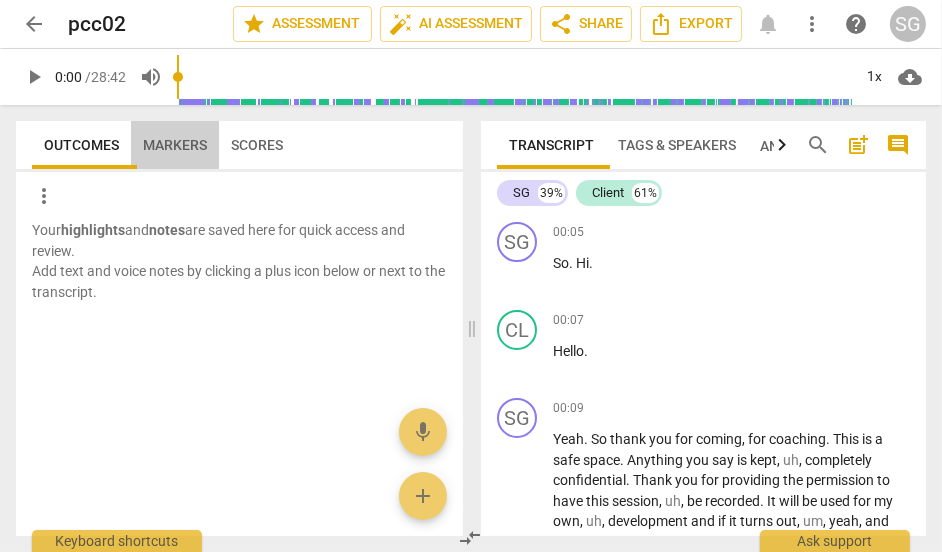 click on "Markers" at bounding box center [175, 145] 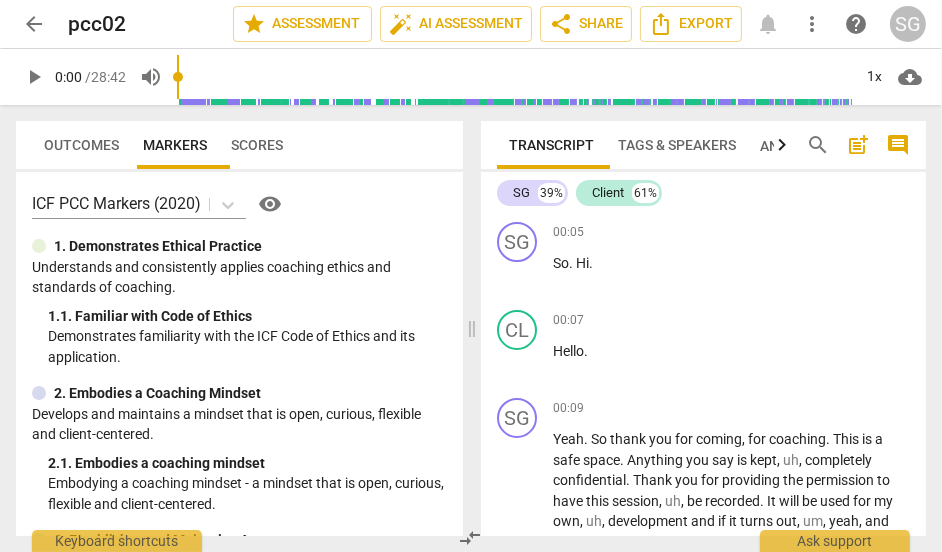 click on "Scores" at bounding box center [257, 145] 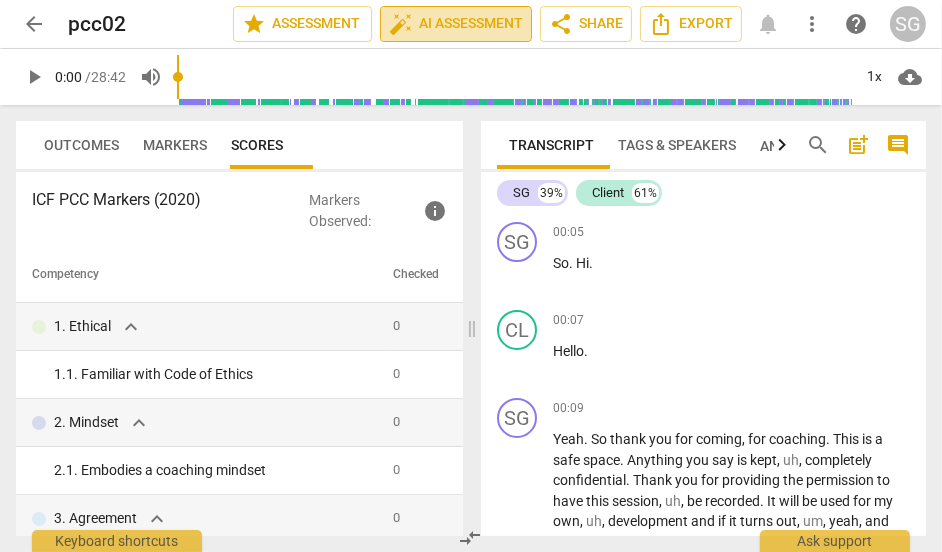 click on "auto_fix_high    AI Assessment" at bounding box center [456, 24] 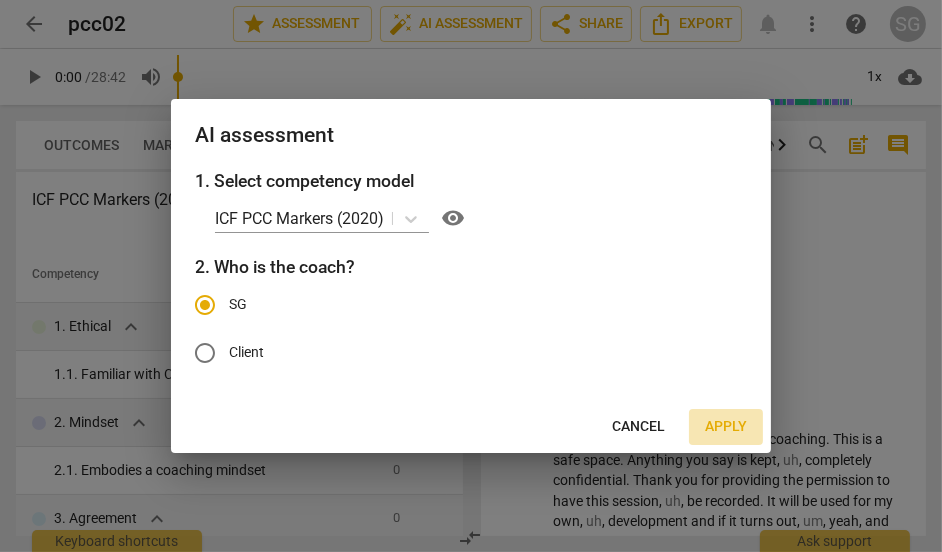 click on "Apply" at bounding box center (726, 427) 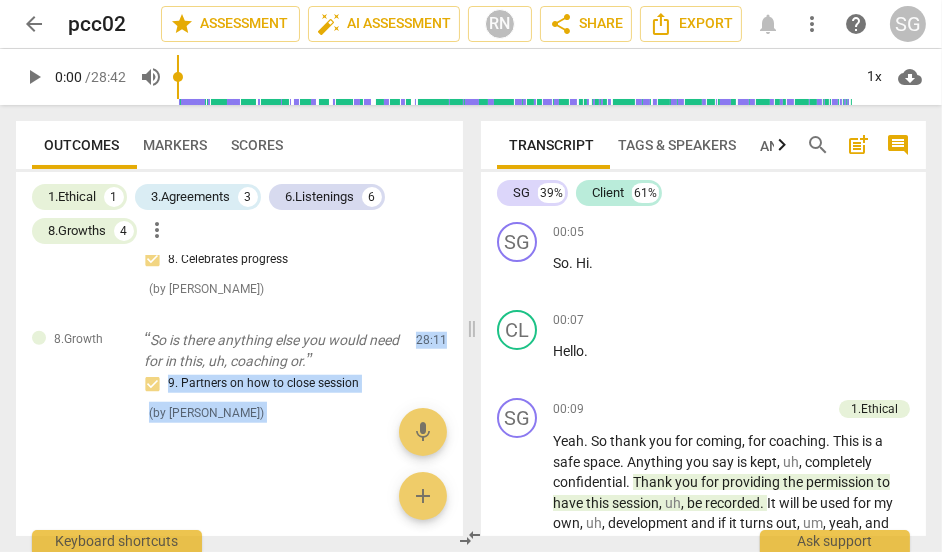 scroll, scrollTop: 1829, scrollLeft: 0, axis: vertical 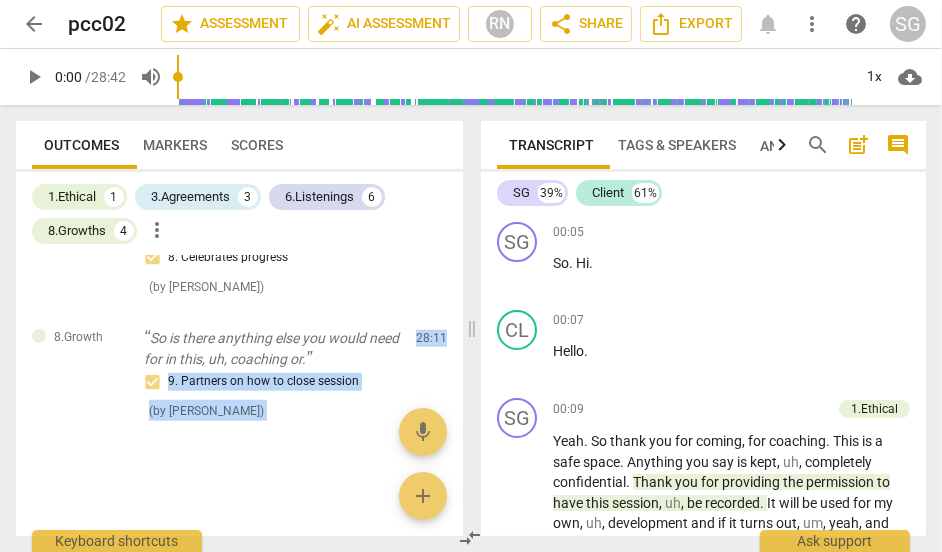 drag, startPoint x: 24, startPoint y: 266, endPoint x: 264, endPoint y: 455, distance: 305.48486 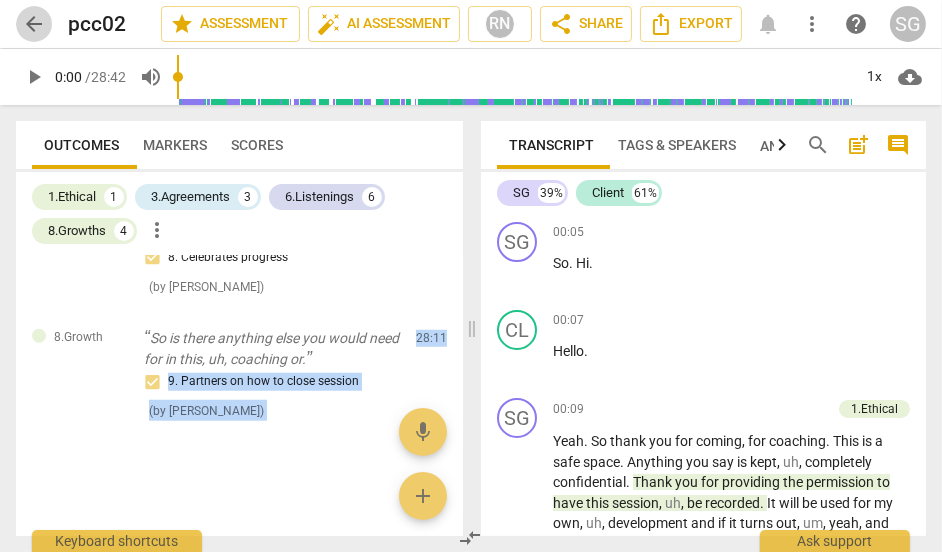 click on "arrow_back" at bounding box center [34, 24] 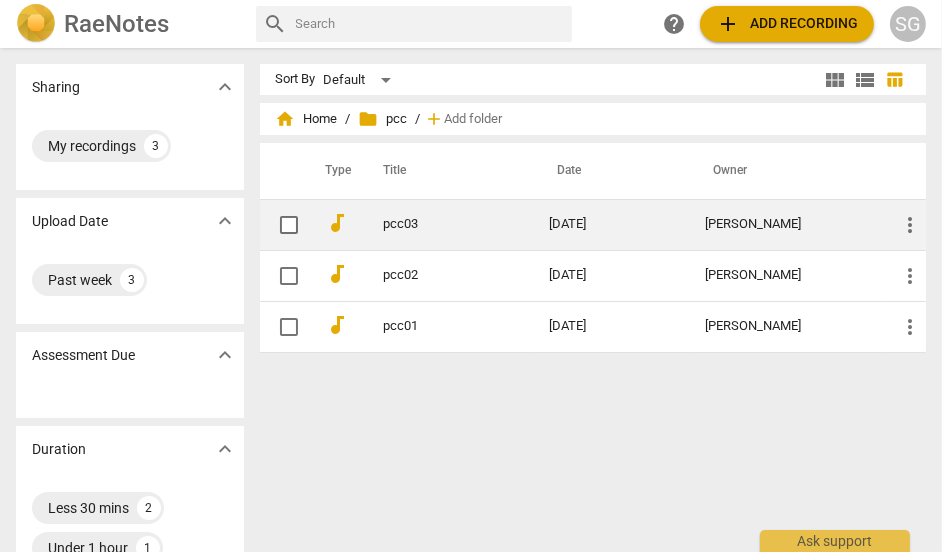 click on "pcc03" at bounding box center [446, 224] 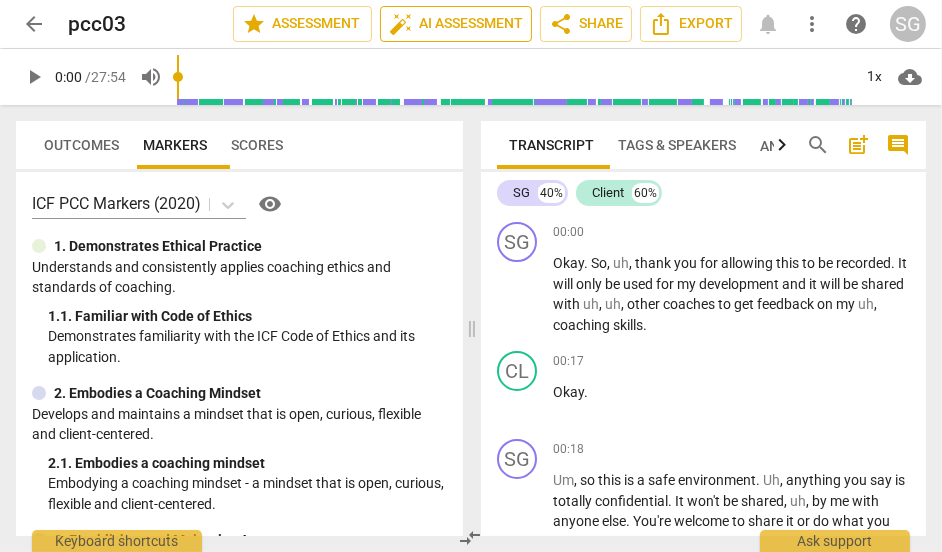 click on "auto_fix_high    AI Assessment" at bounding box center (456, 24) 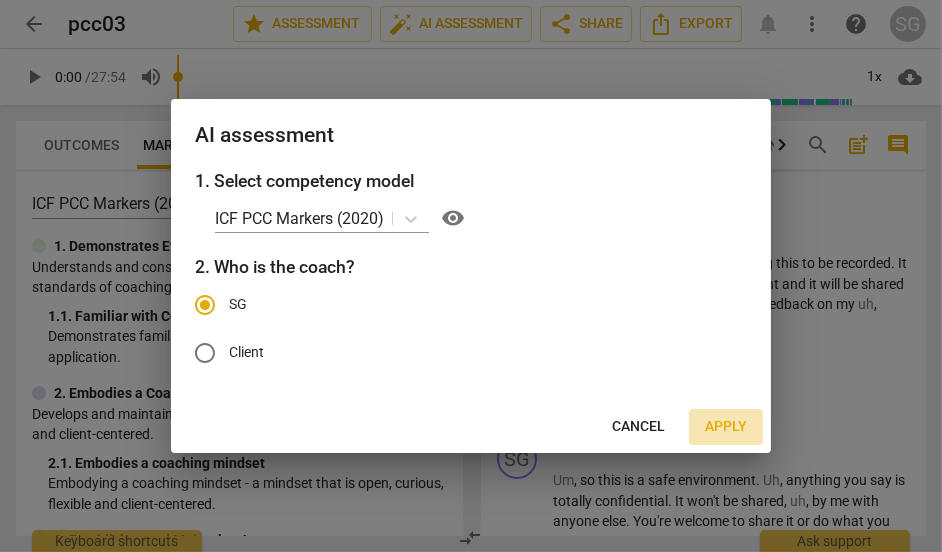 click on "Apply" at bounding box center (726, 427) 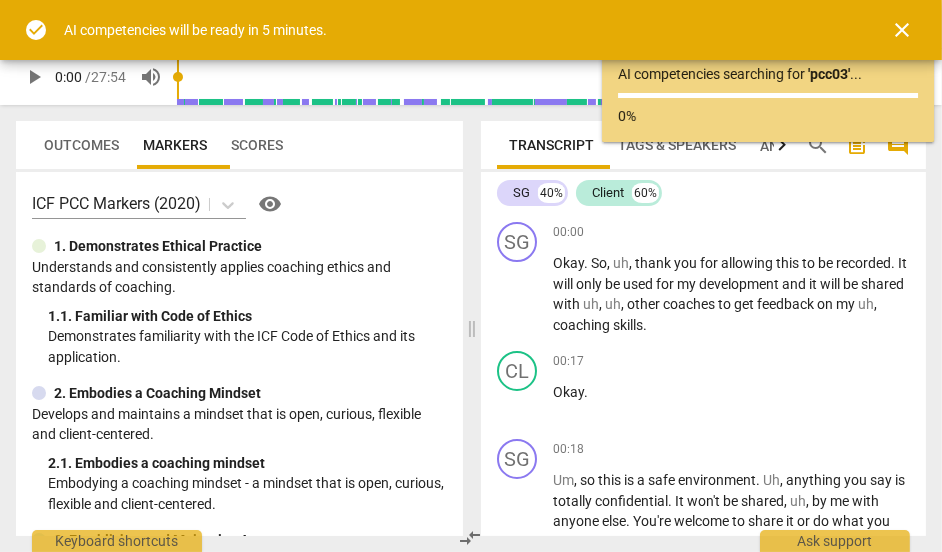 click on "close" at bounding box center (902, 30) 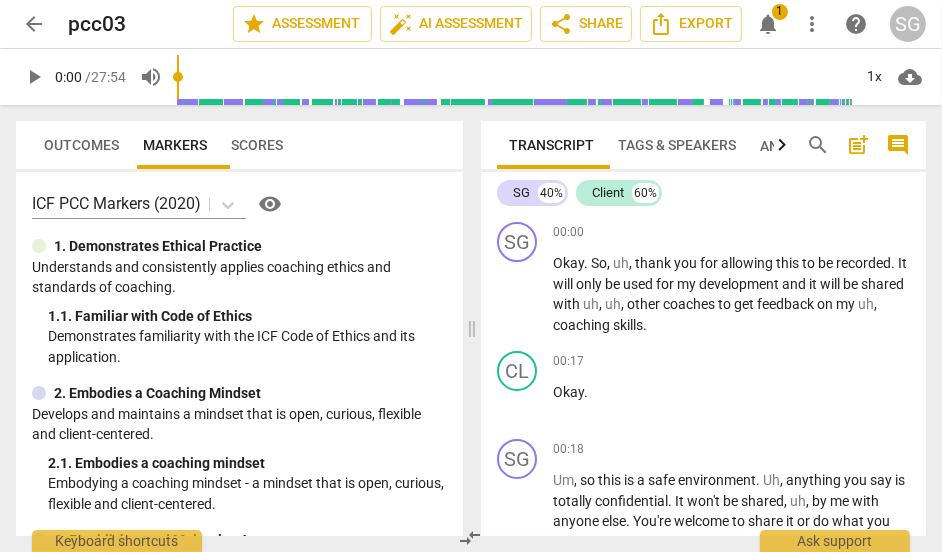 click on "notifications" at bounding box center [768, 24] 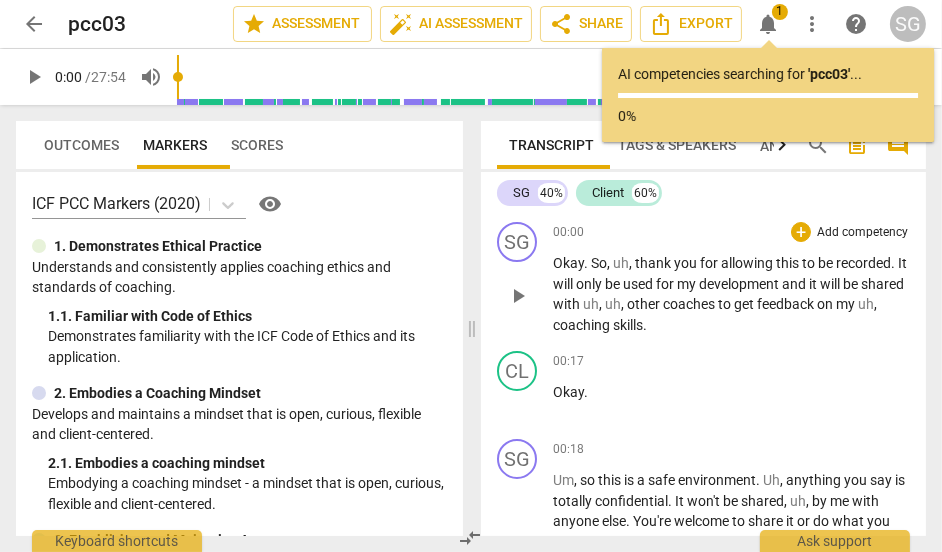 click on "Okay .   So ,   uh ,   thank   you   for   allowing   this   to   be   recorded .   It   will   only   be   used   for   my   development   and   it   will   be   shared   with   uh ,   uh ,   other   coaches   to   get   feedback   on   my   uh ,   coaching   skills ." at bounding box center [731, 294] 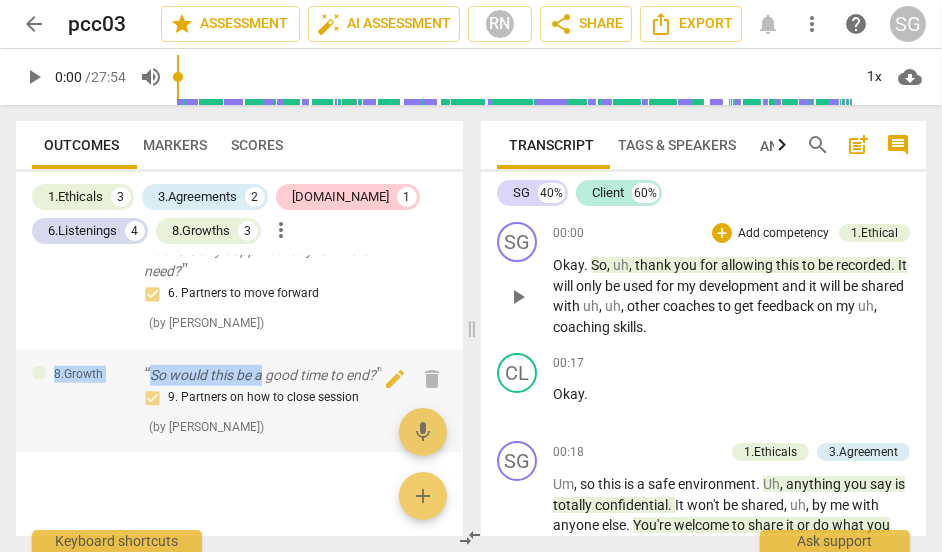 scroll, scrollTop: 1643, scrollLeft: 0, axis: vertical 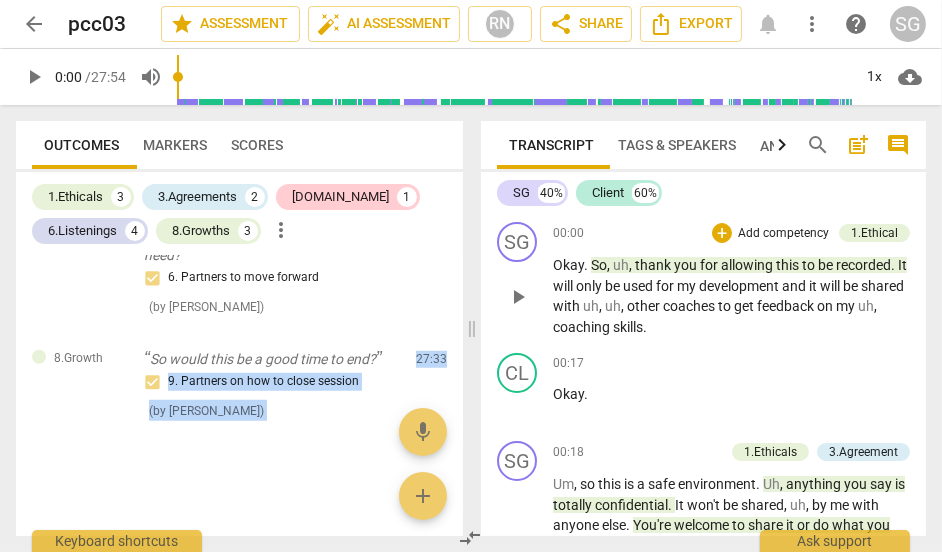 drag, startPoint x: 31, startPoint y: 273, endPoint x: 285, endPoint y: 448, distance: 308.44934 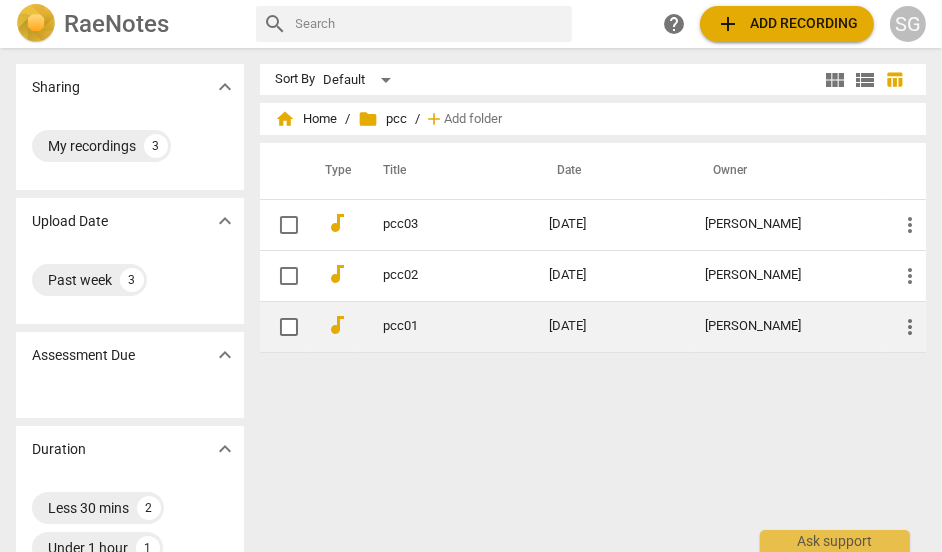 click on "pcc01" at bounding box center [430, 326] 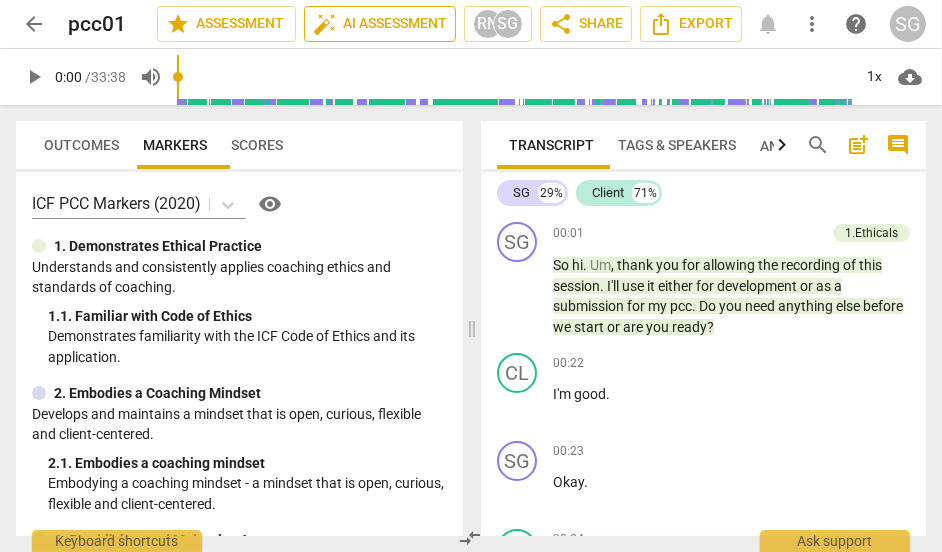 click on "auto_fix_high    AI Assessment" at bounding box center (380, 24) 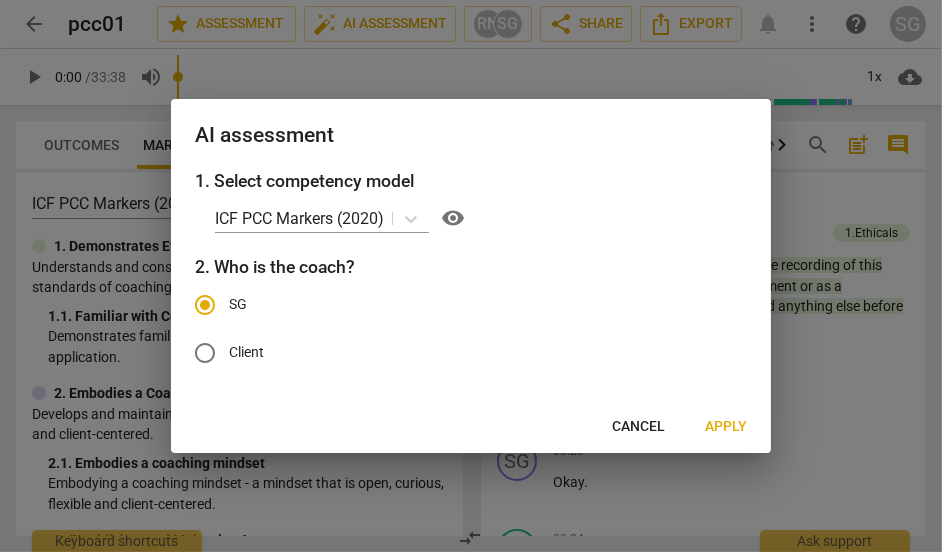 click on "Apply" at bounding box center [726, 427] 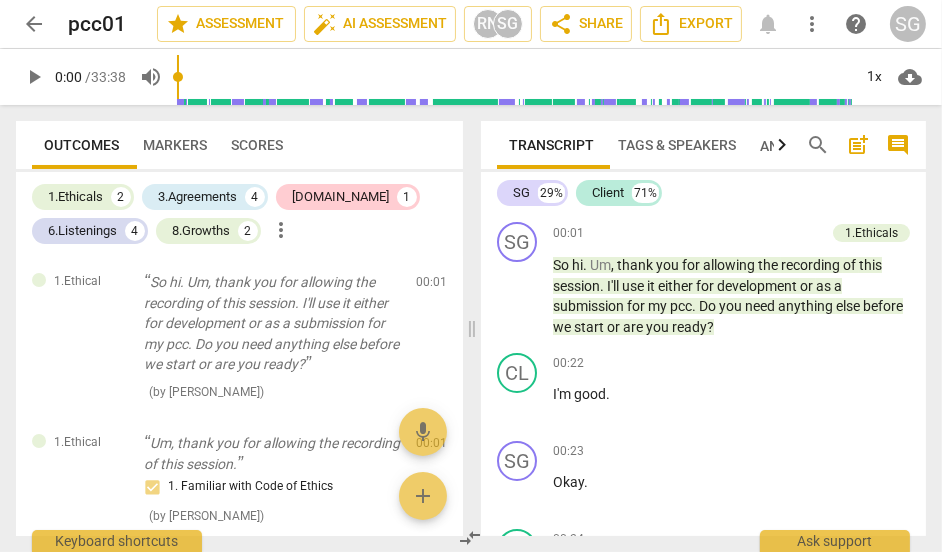 click on "arrow_back pcc01 edit star    Assessment   auto_fix_high    AI Assessment RN SG share    Share    Export notifications more_vert help SG" at bounding box center [471, 24] 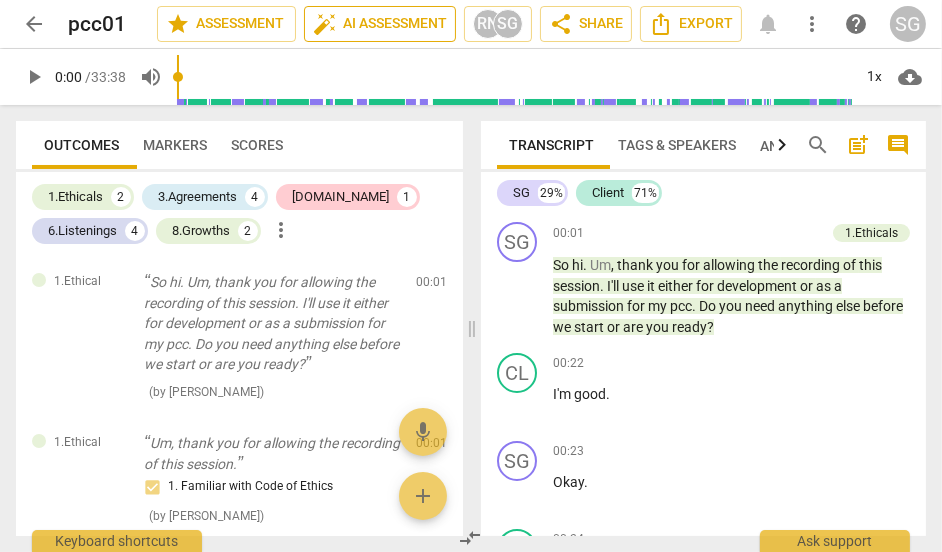 click on "auto_fix_high    AI Assessment" at bounding box center [380, 24] 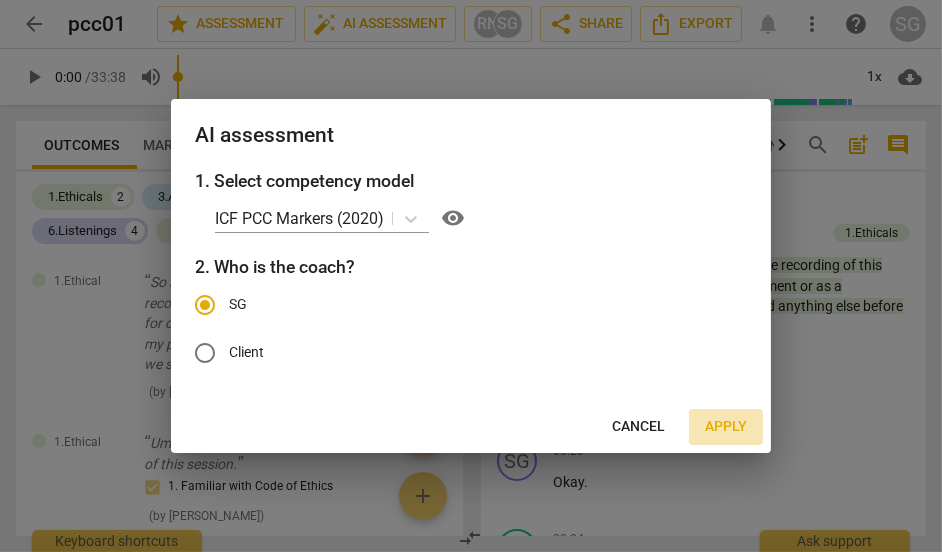 click on "Apply" at bounding box center (726, 427) 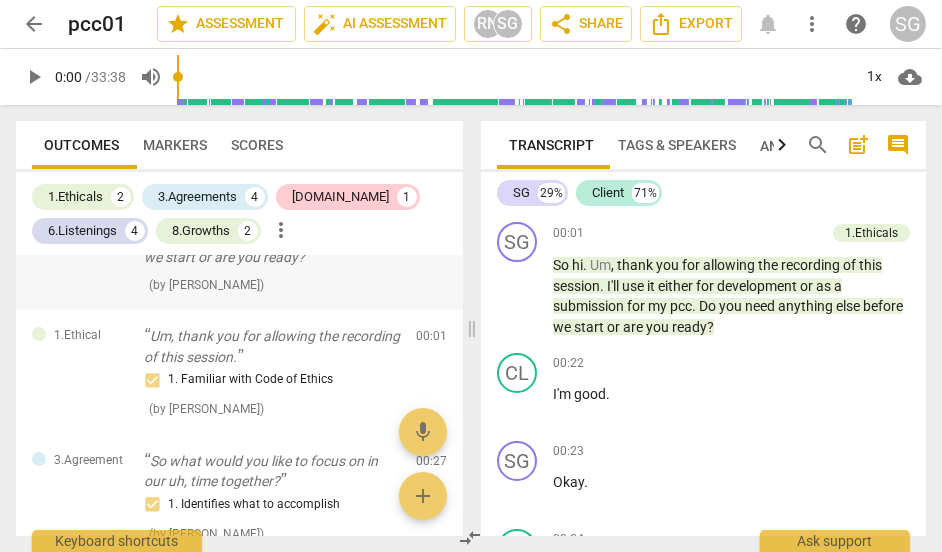 scroll, scrollTop: 0, scrollLeft: 0, axis: both 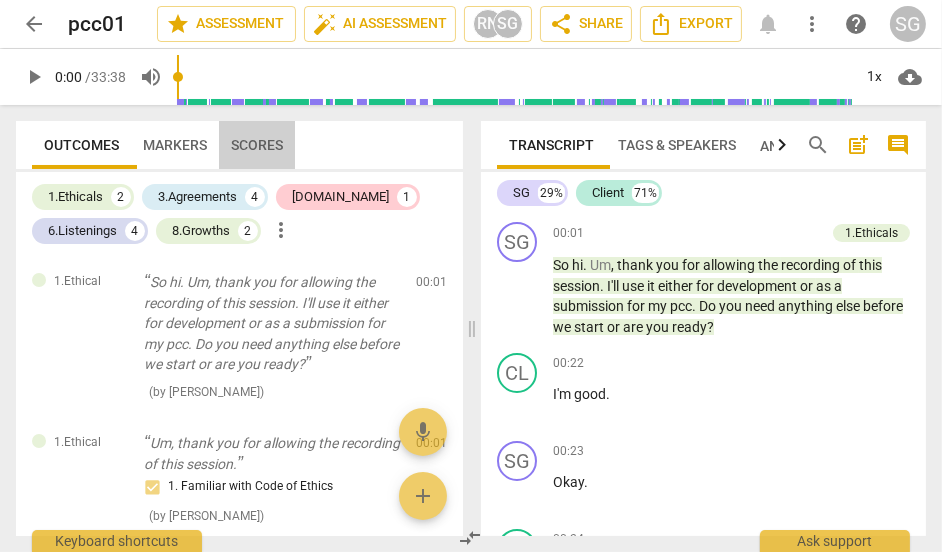 click on "Scores" at bounding box center [257, 145] 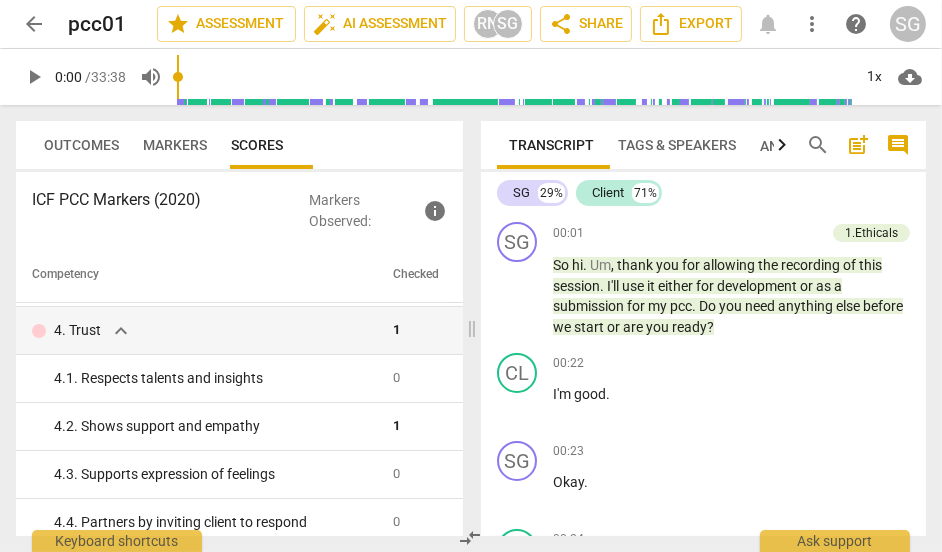 scroll, scrollTop: 0, scrollLeft: 0, axis: both 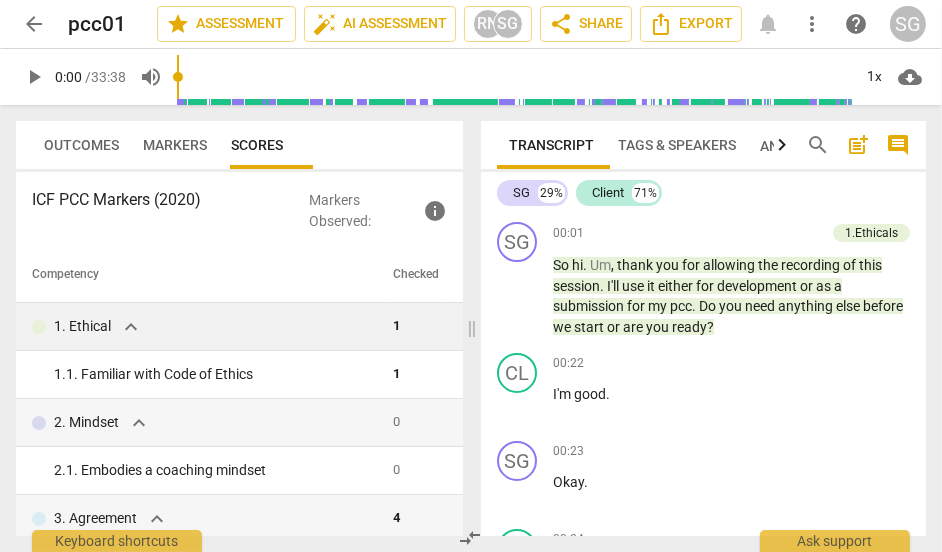 click on "expand_more" at bounding box center [131, 327] 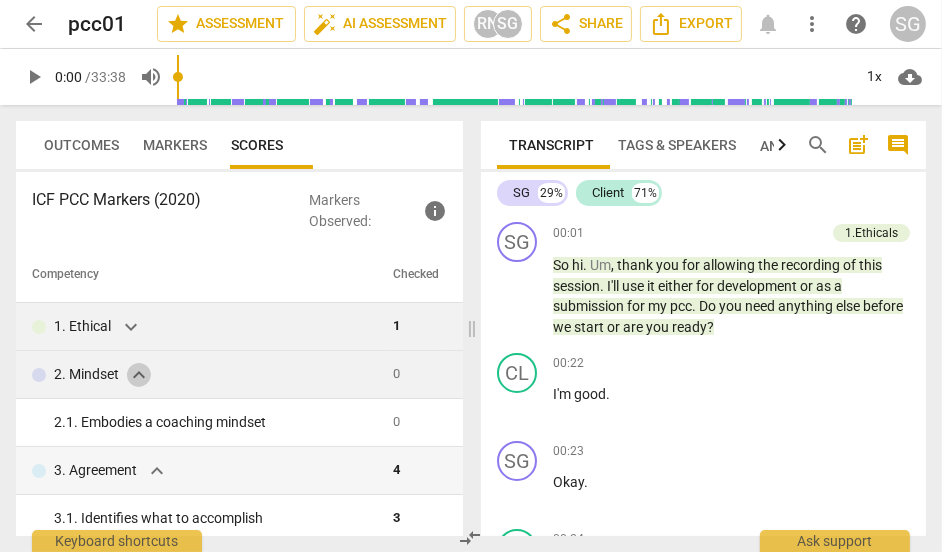 click on "expand_more" at bounding box center [139, 375] 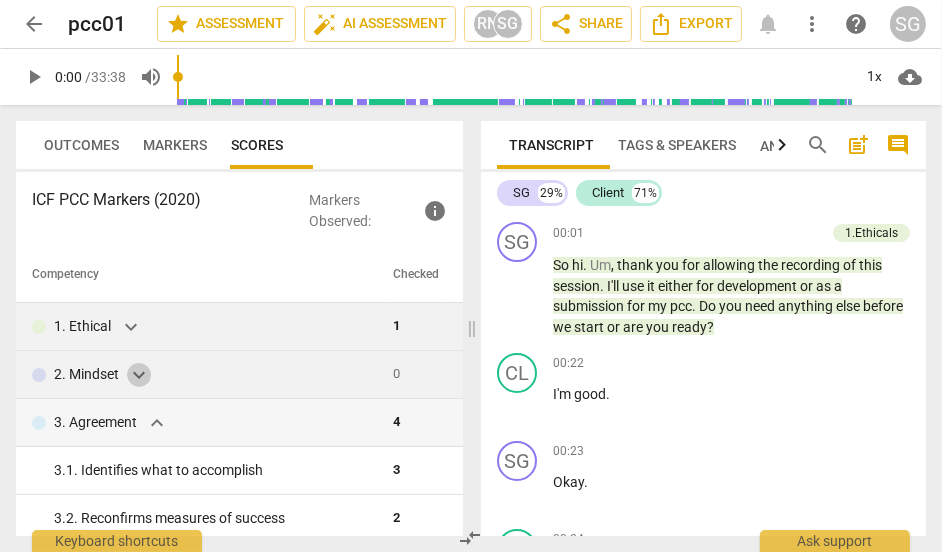 click on "expand_more" at bounding box center (139, 375) 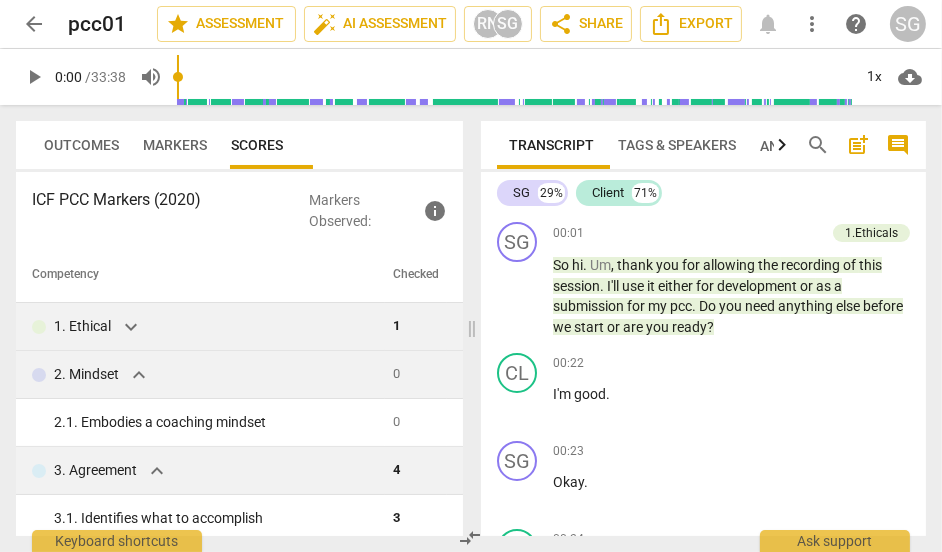 click on "expand_more" at bounding box center (157, 471) 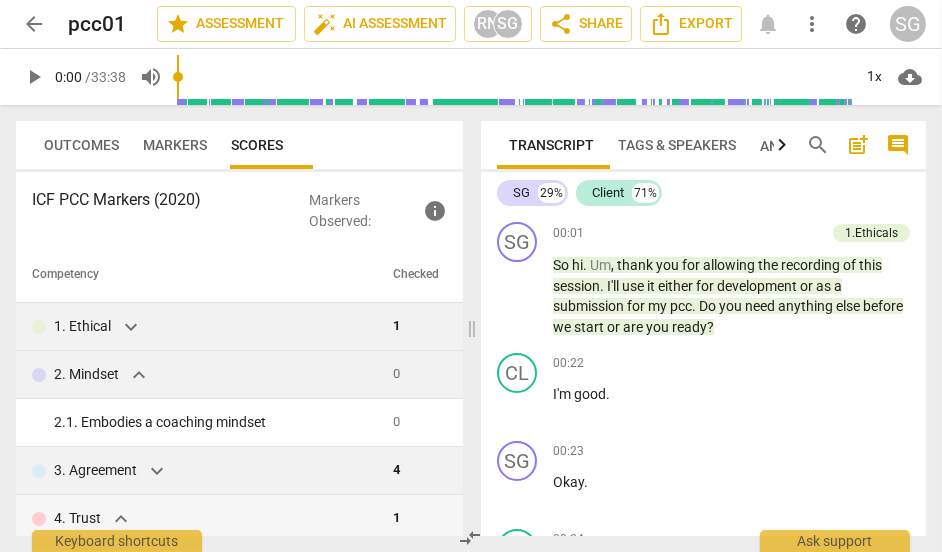 click on "expand_more" at bounding box center (157, 471) 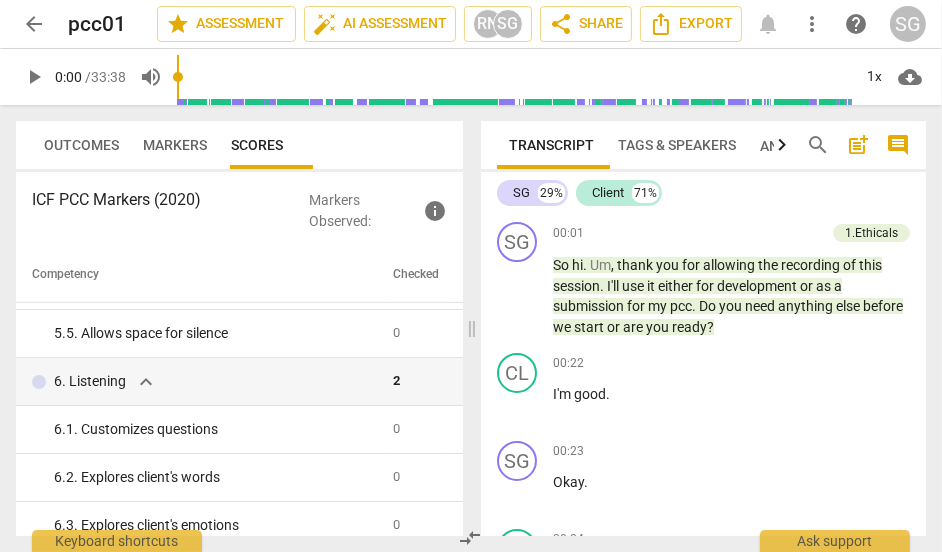 scroll, scrollTop: 857, scrollLeft: 0, axis: vertical 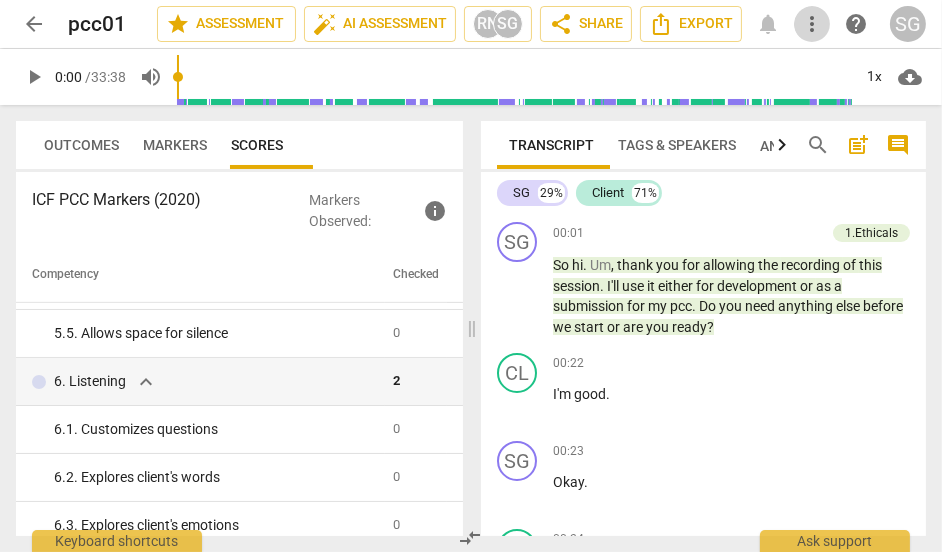 click on "more_vert" at bounding box center (812, 24) 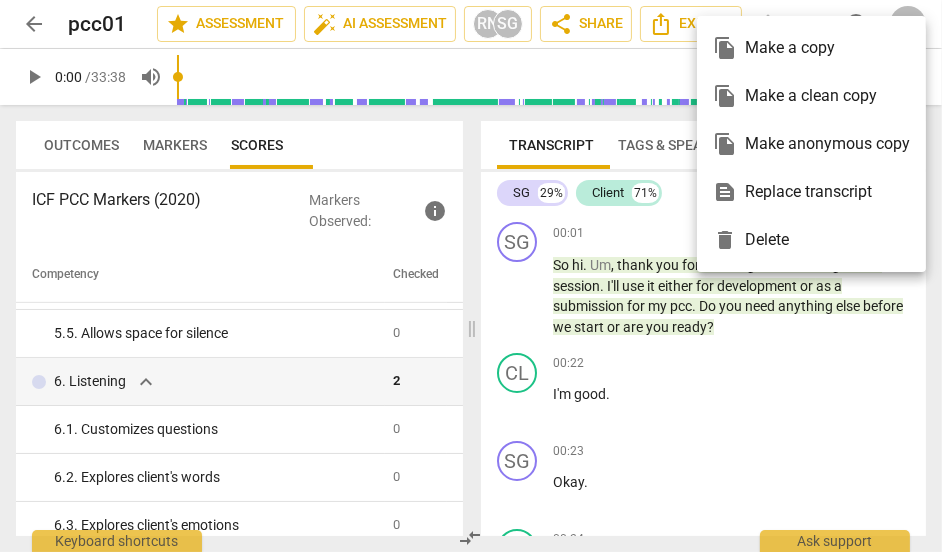 click at bounding box center [471, 276] 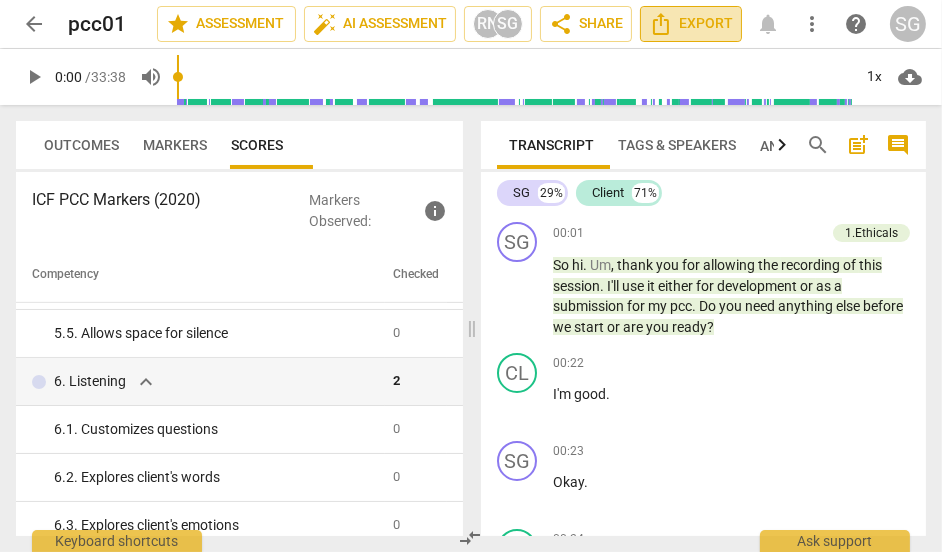 click on "Export" at bounding box center (691, 24) 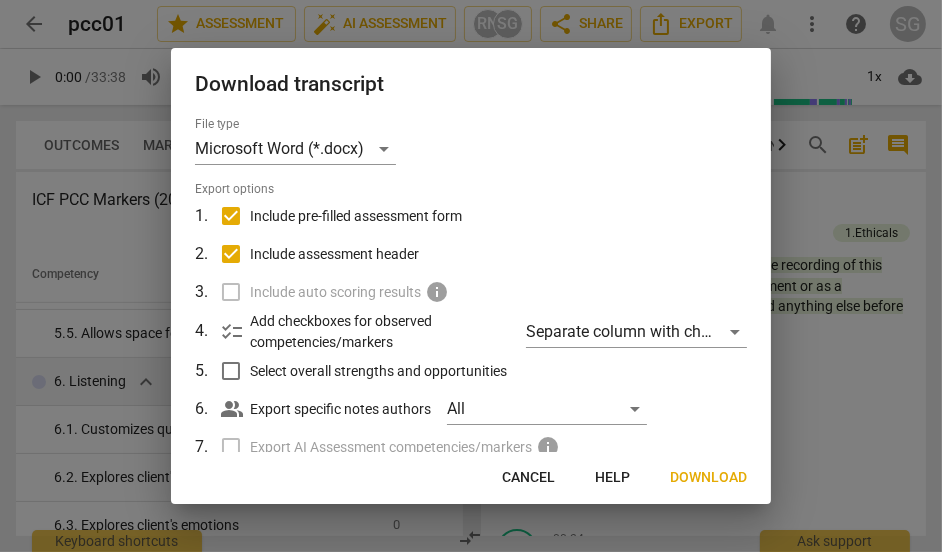 scroll, scrollTop: 107, scrollLeft: 0, axis: vertical 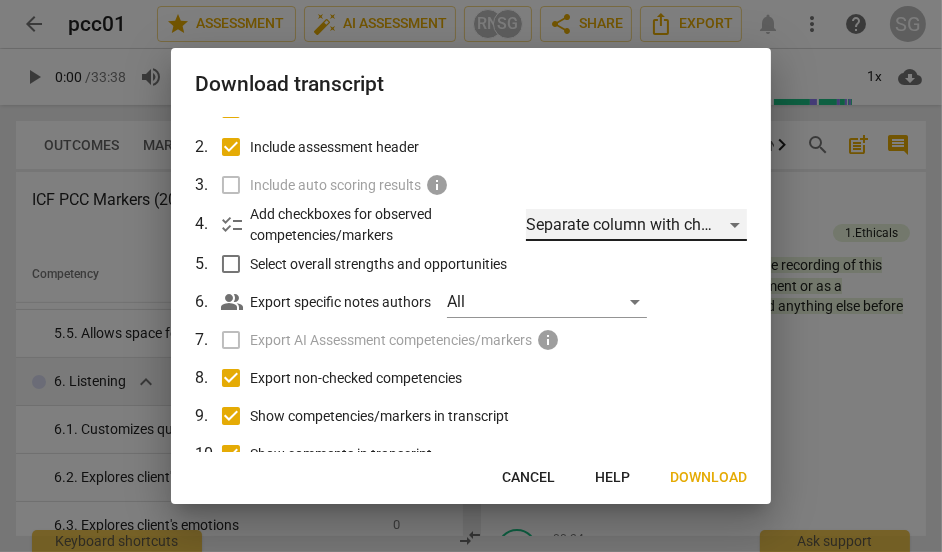 click on "Separate column with check marks" at bounding box center (636, 225) 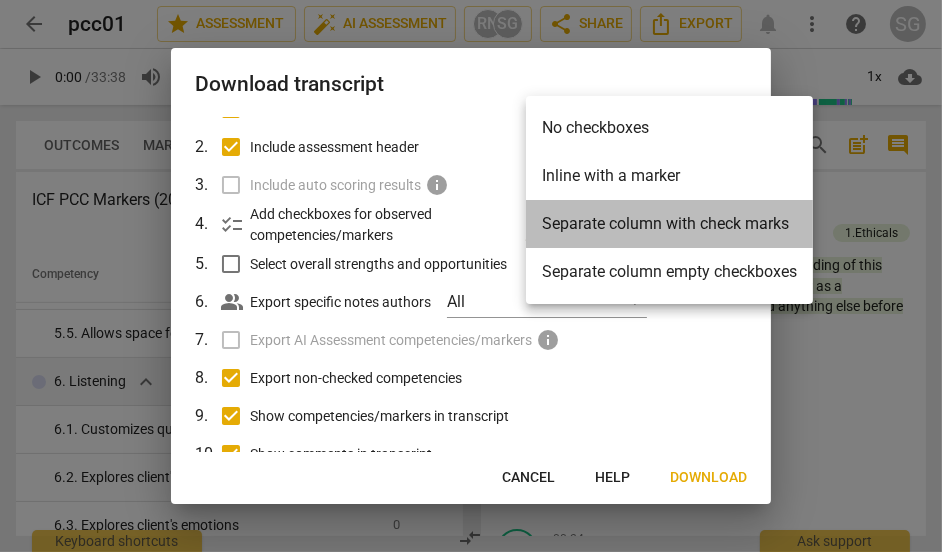 click on "Separate column with check marks" at bounding box center (669, 224) 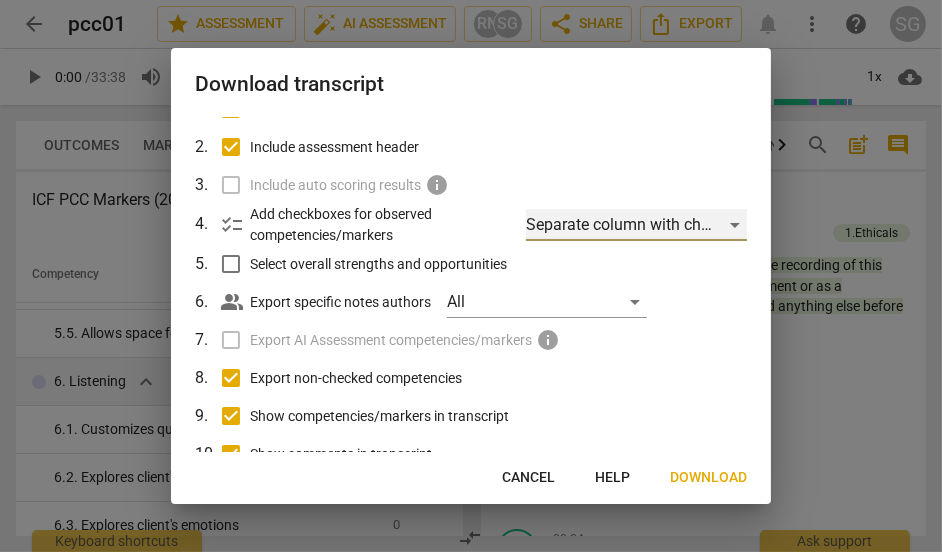 click on "Separate column with check marks" at bounding box center [636, 225] 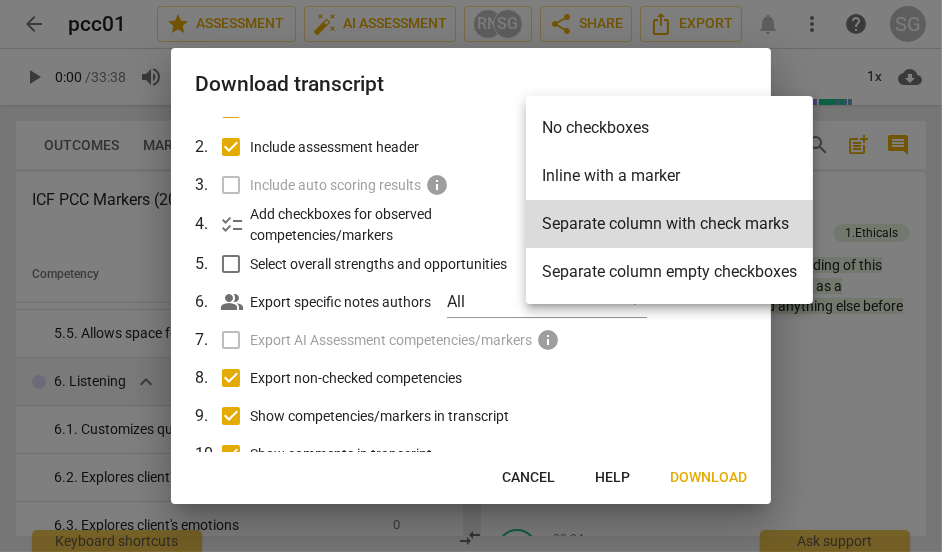 click on "Separate column with check marks" at bounding box center (669, 224) 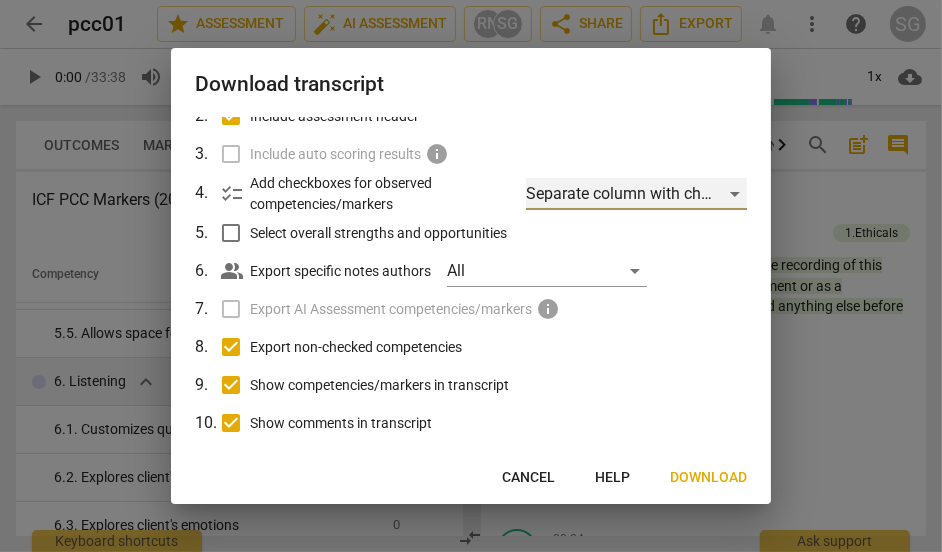 scroll, scrollTop: 99, scrollLeft: 0, axis: vertical 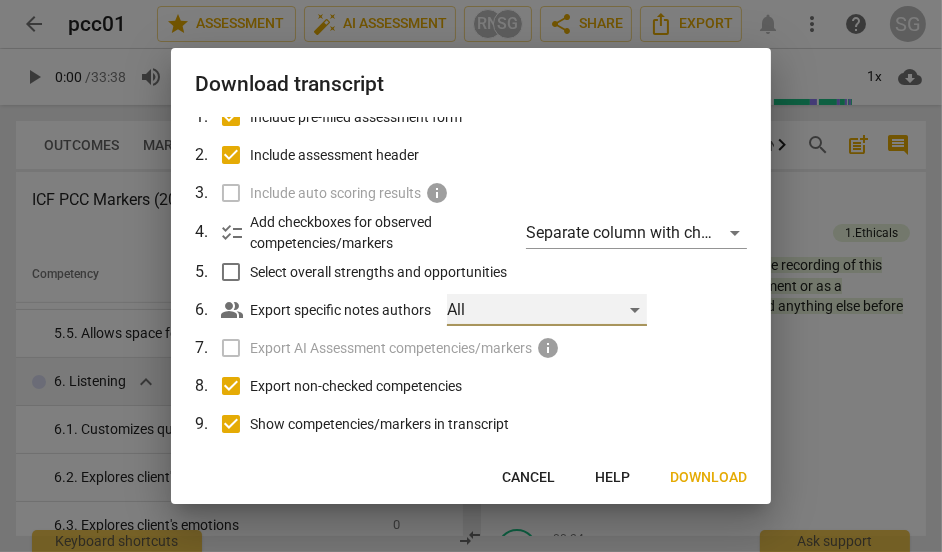 click on "All" at bounding box center (547, 310) 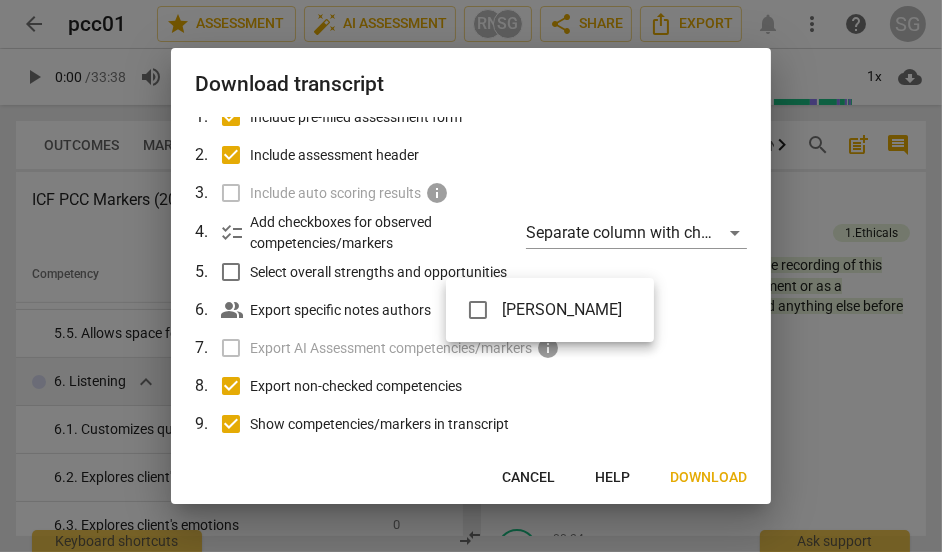 click at bounding box center (471, 276) 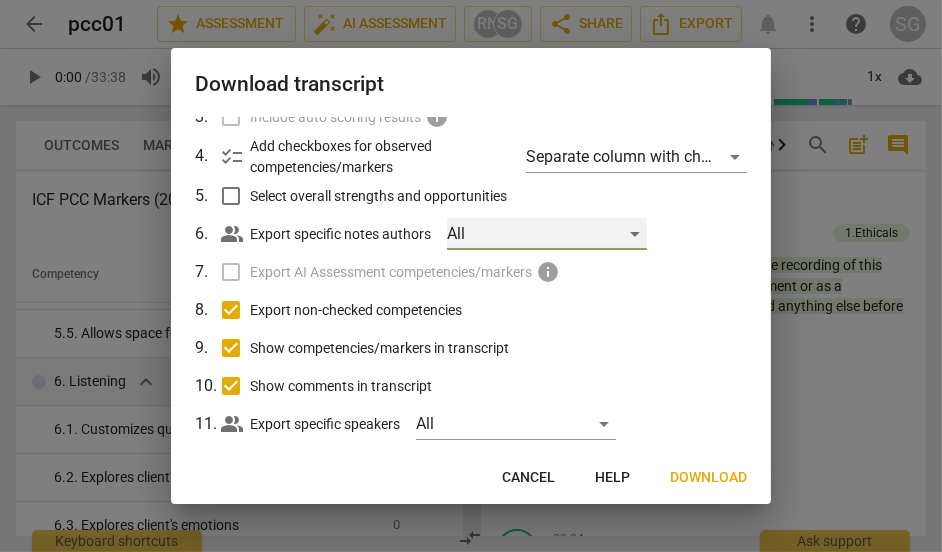 scroll, scrollTop: 206, scrollLeft: 0, axis: vertical 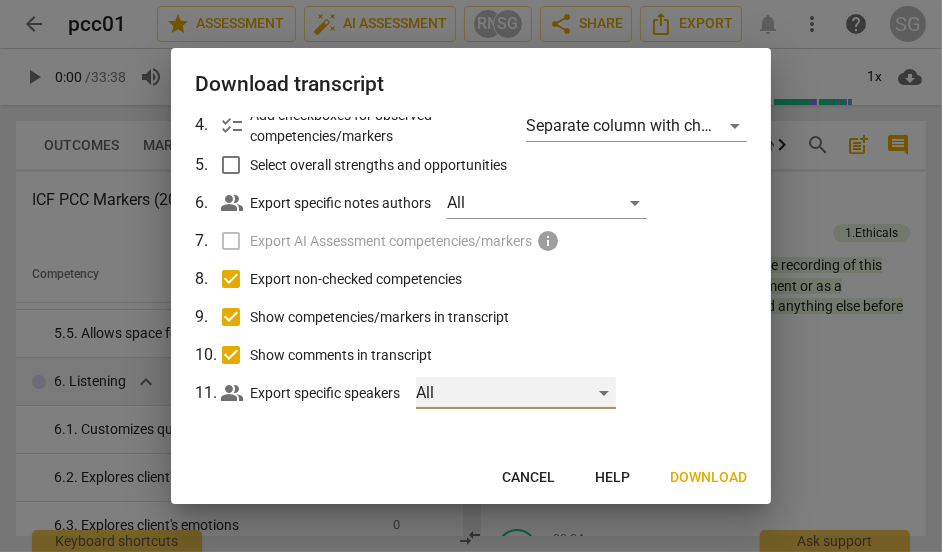 click on "All" at bounding box center (516, 393) 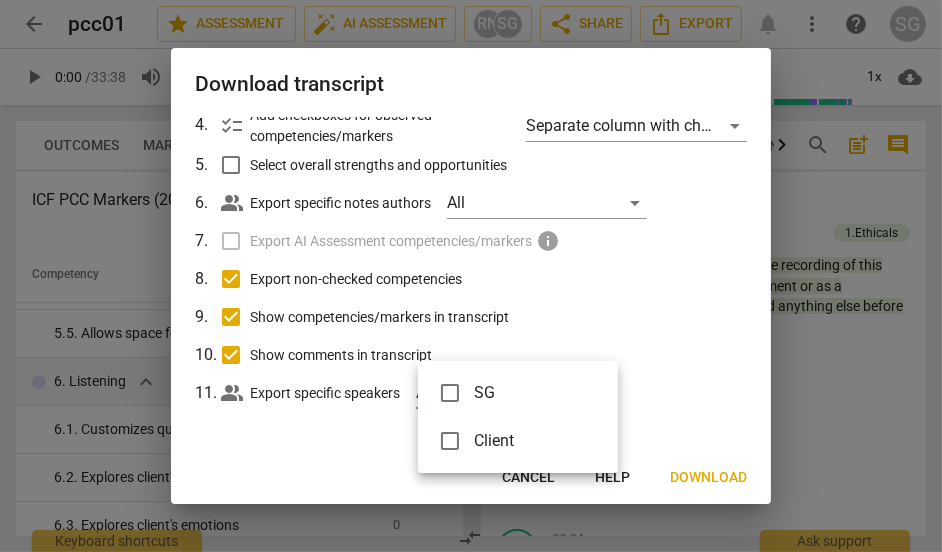 click on "SG" at bounding box center [530, 393] 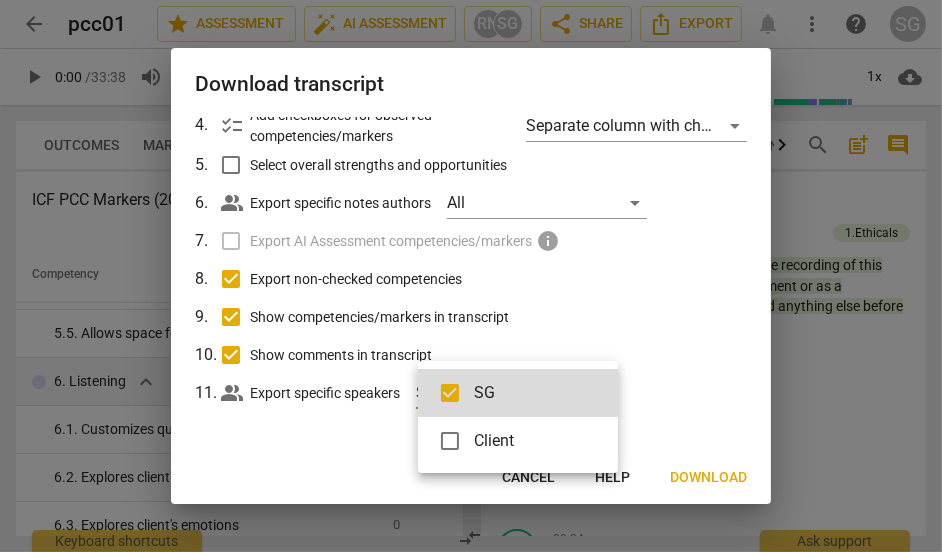 click at bounding box center (471, 276) 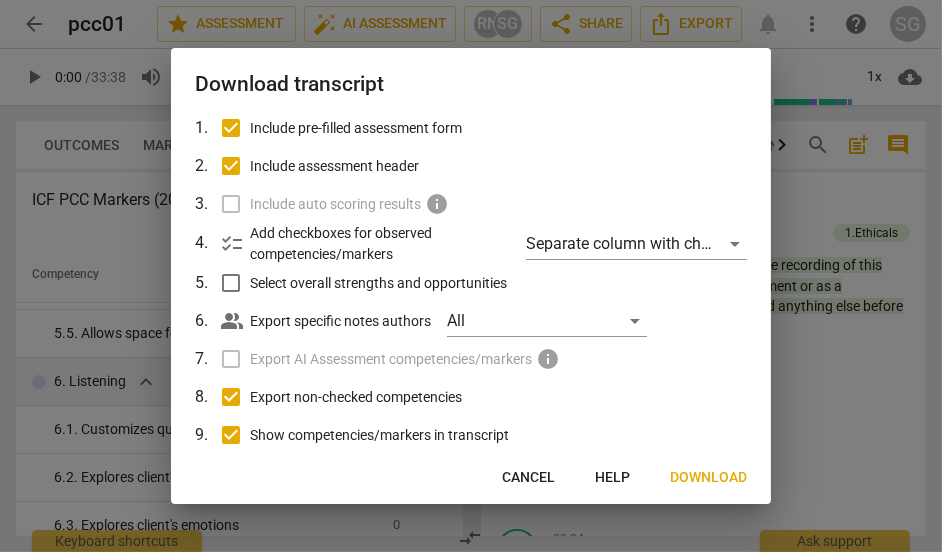 scroll, scrollTop: 0, scrollLeft: 0, axis: both 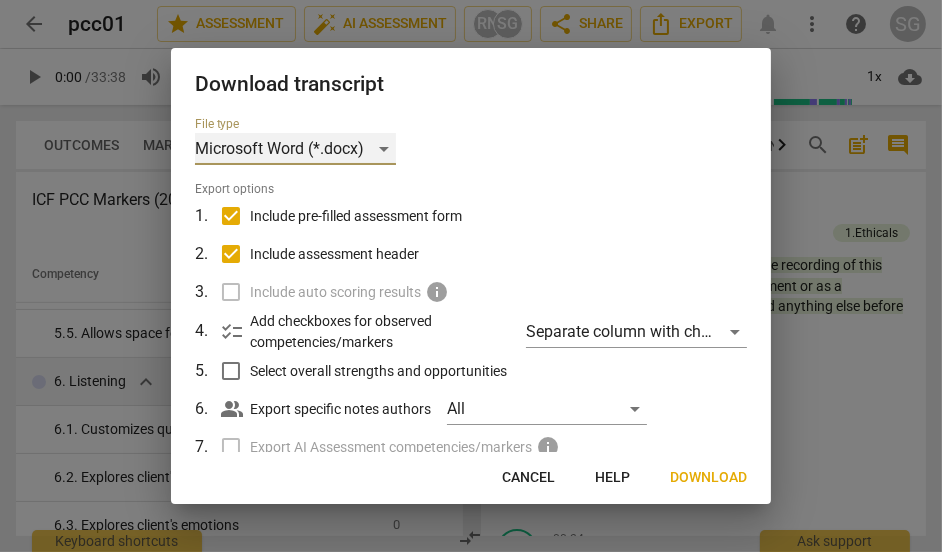 click on "Microsoft Word (*.docx)" at bounding box center (295, 149) 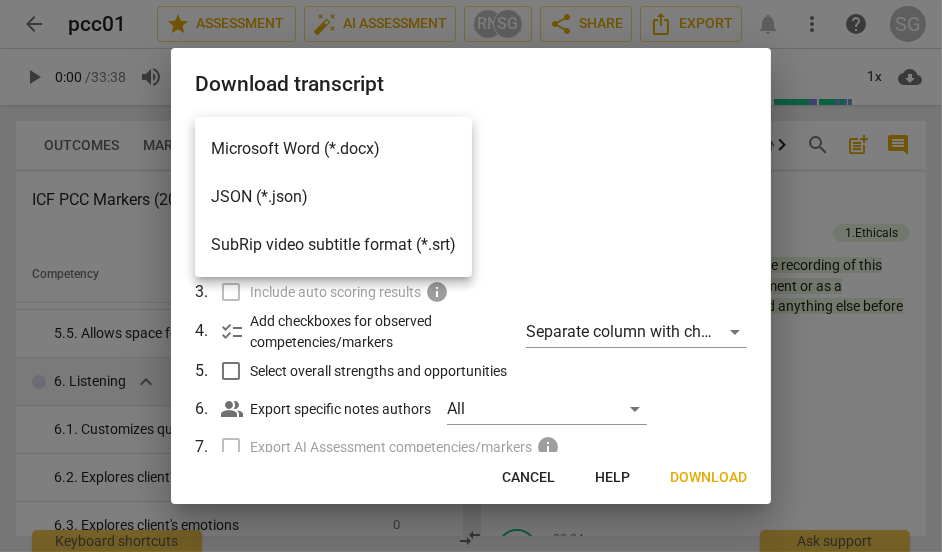 click on "Microsoft Word (*.docx)" at bounding box center [333, 149] 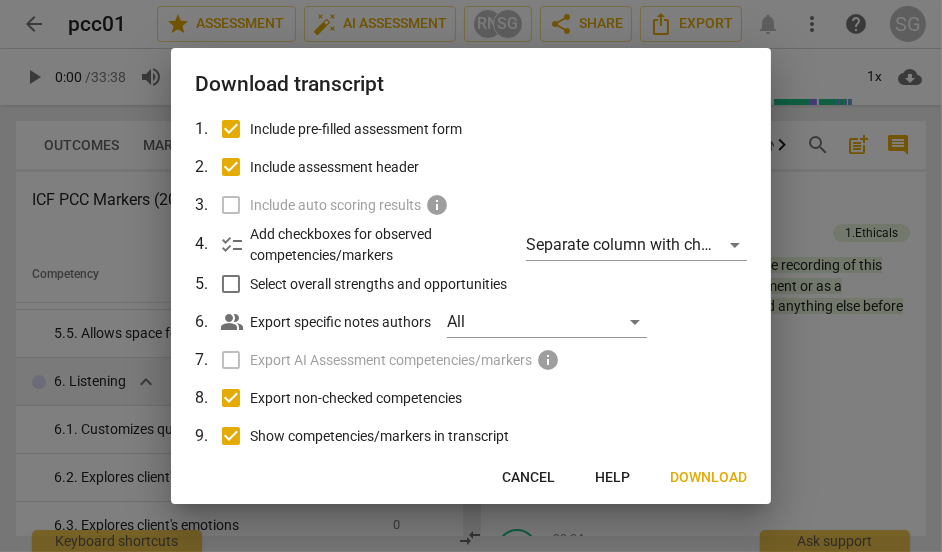 scroll, scrollTop: 206, scrollLeft: 0, axis: vertical 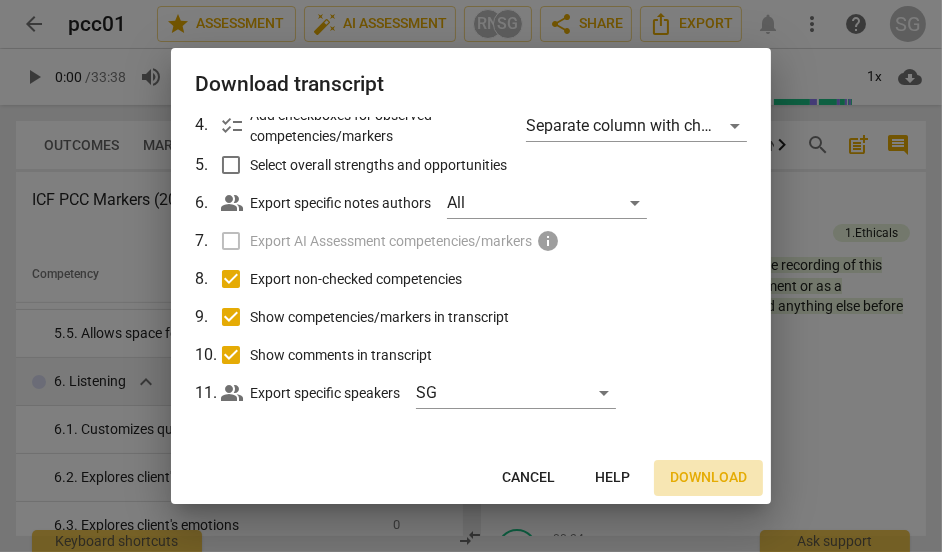 click on "Download" at bounding box center [708, 478] 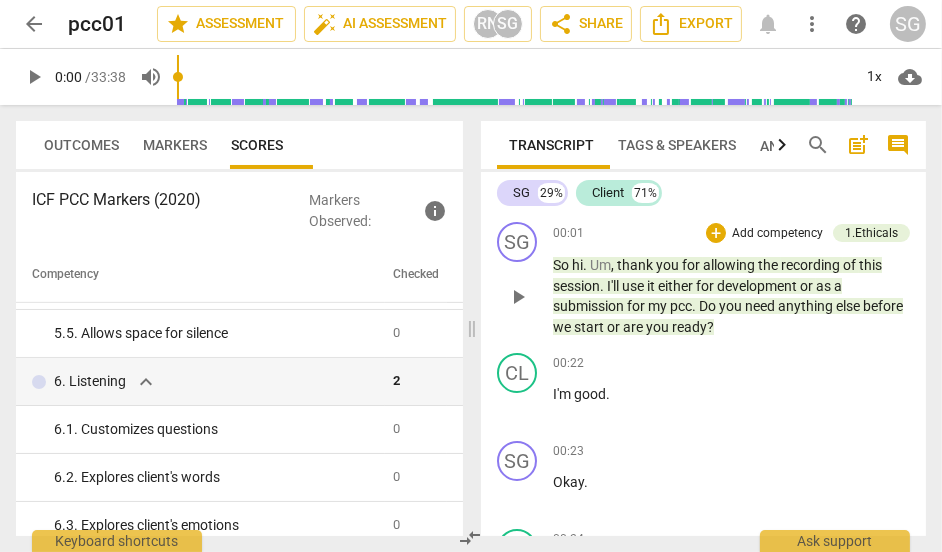 type 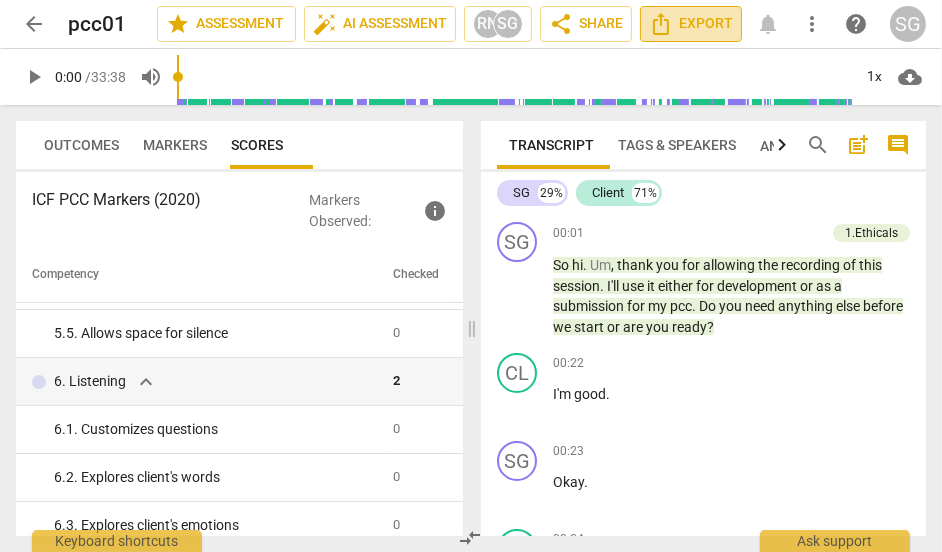 click on "Export" at bounding box center (691, 24) 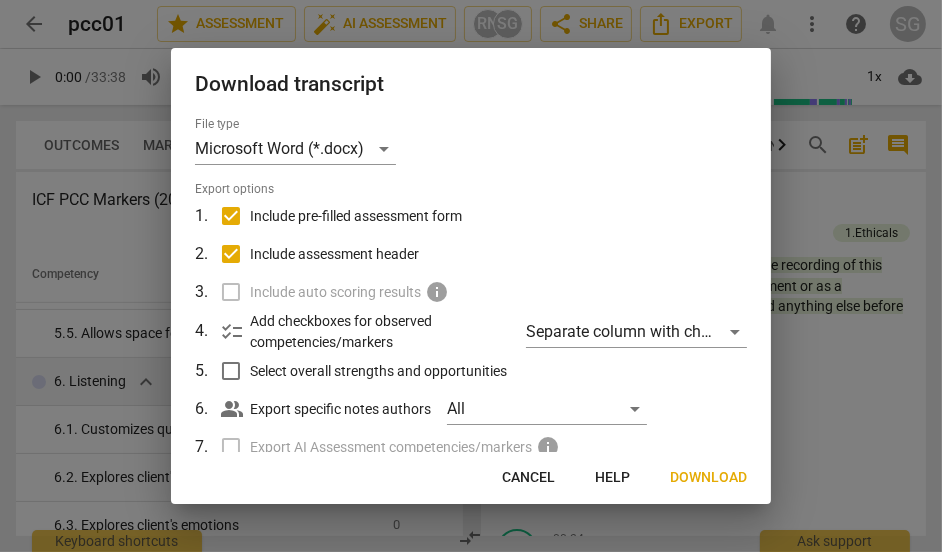 click on "Include pre-filled assessment form" at bounding box center [231, 216] 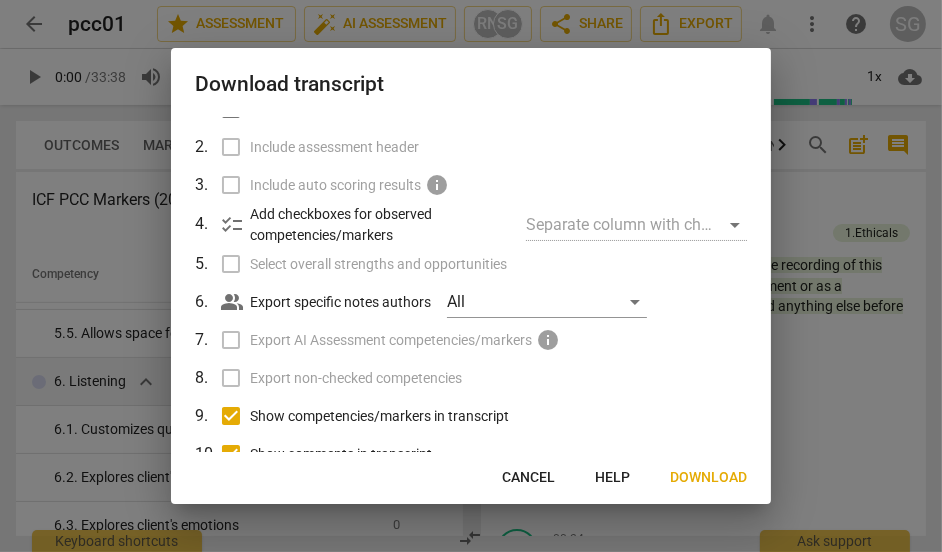 scroll, scrollTop: 206, scrollLeft: 0, axis: vertical 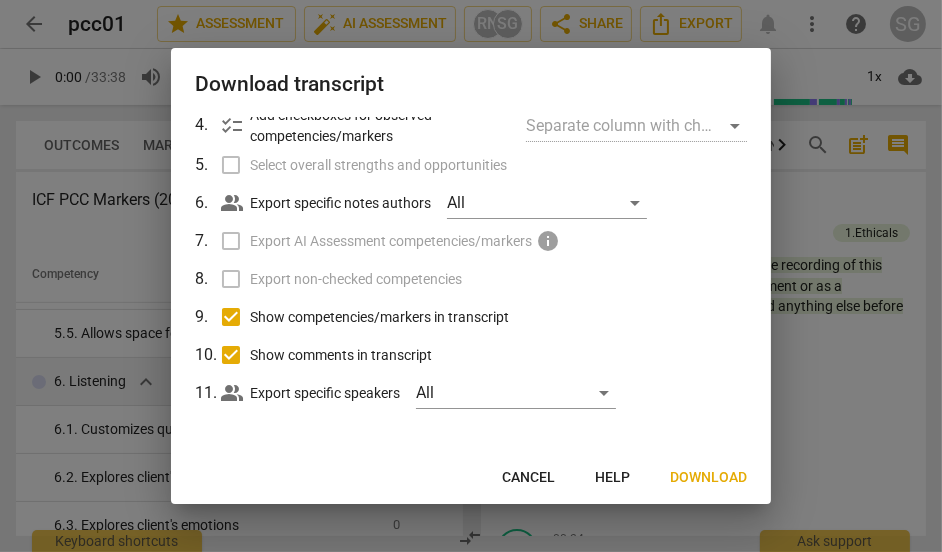click on "Show competencies/markers in transcript" at bounding box center [231, 317] 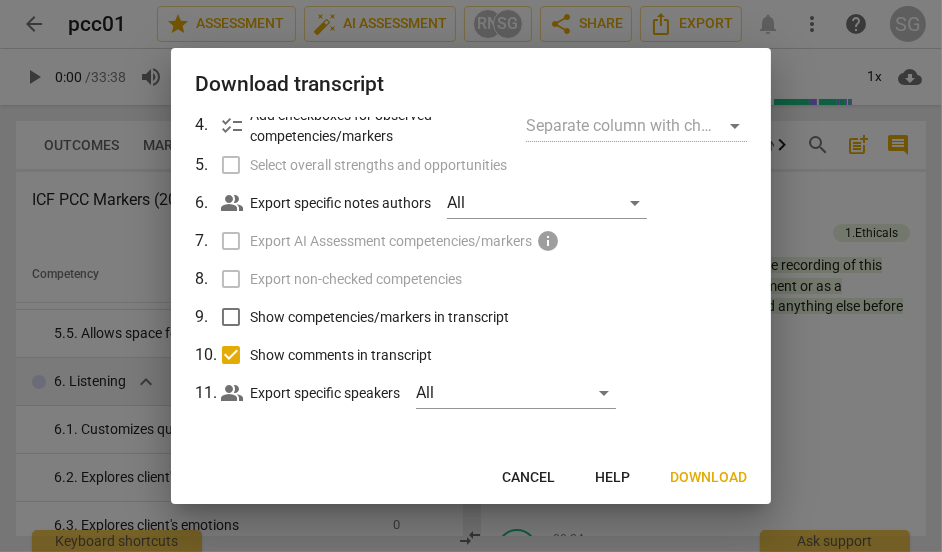 click on "Show comments in transcript" at bounding box center (231, 355) 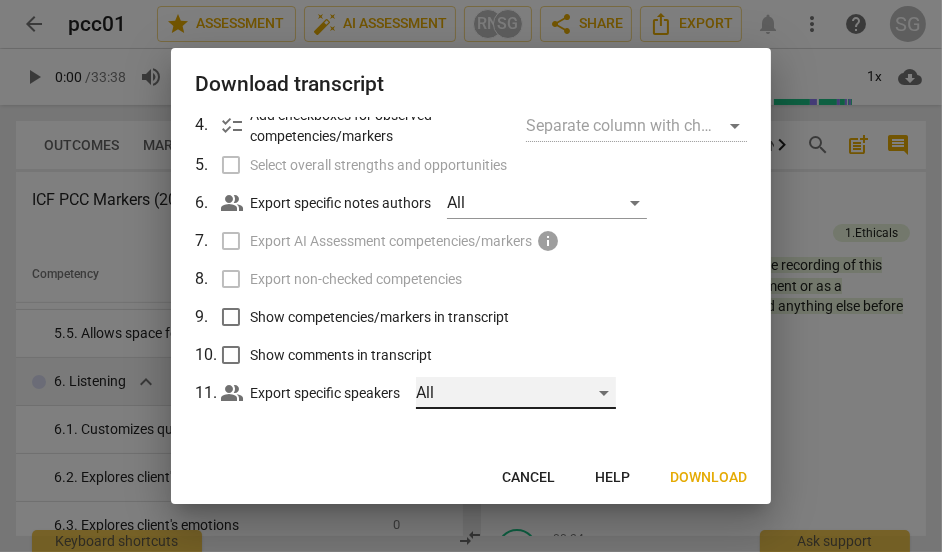 click on "All" at bounding box center [516, 393] 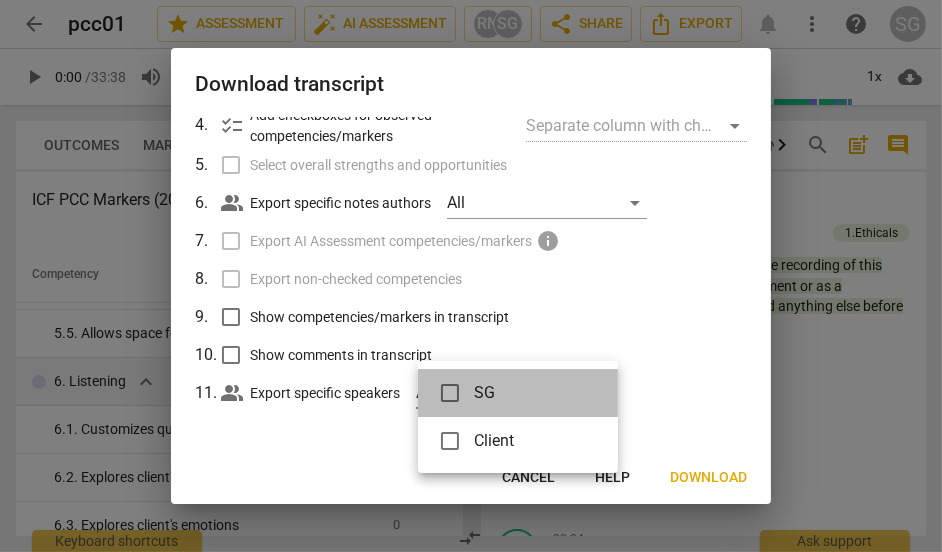 drag, startPoint x: 482, startPoint y: 392, endPoint x: 492, endPoint y: 394, distance: 10.198039 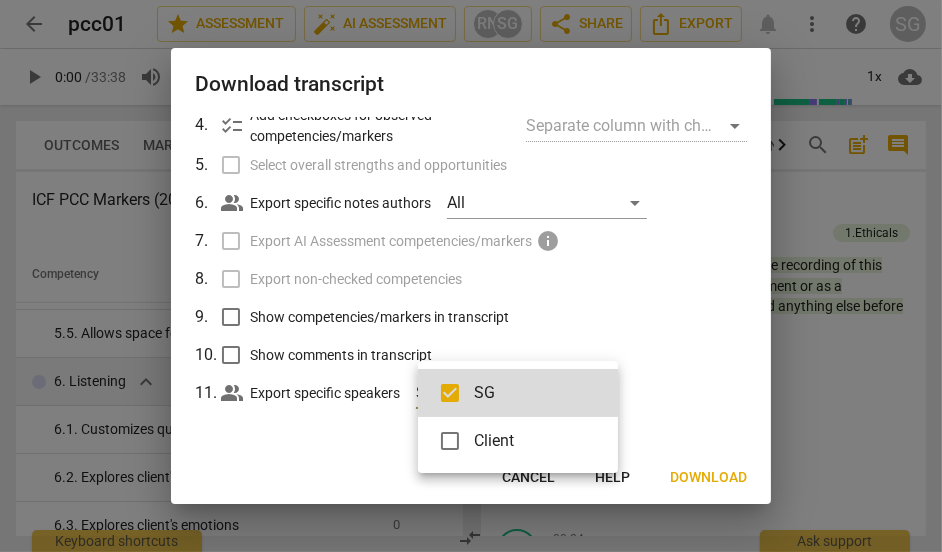 click at bounding box center (471, 276) 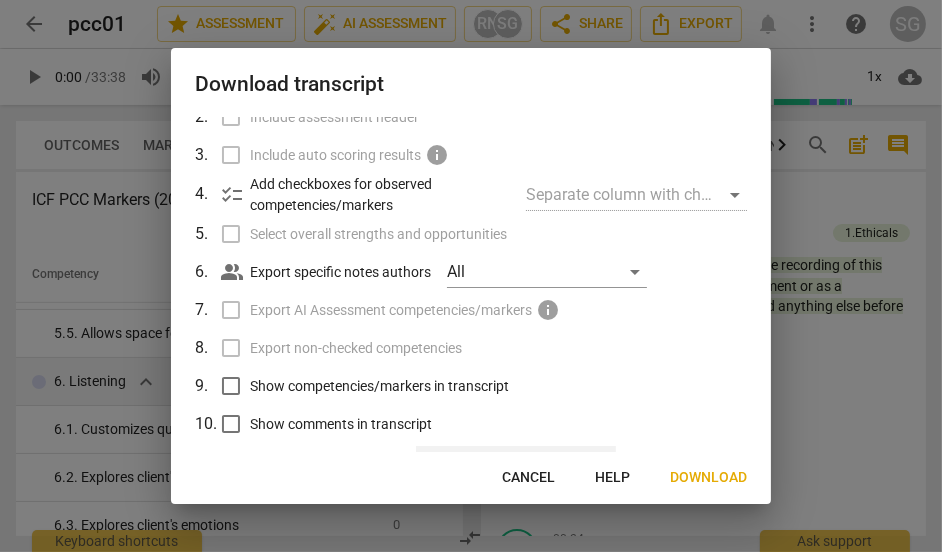 scroll, scrollTop: 206, scrollLeft: 0, axis: vertical 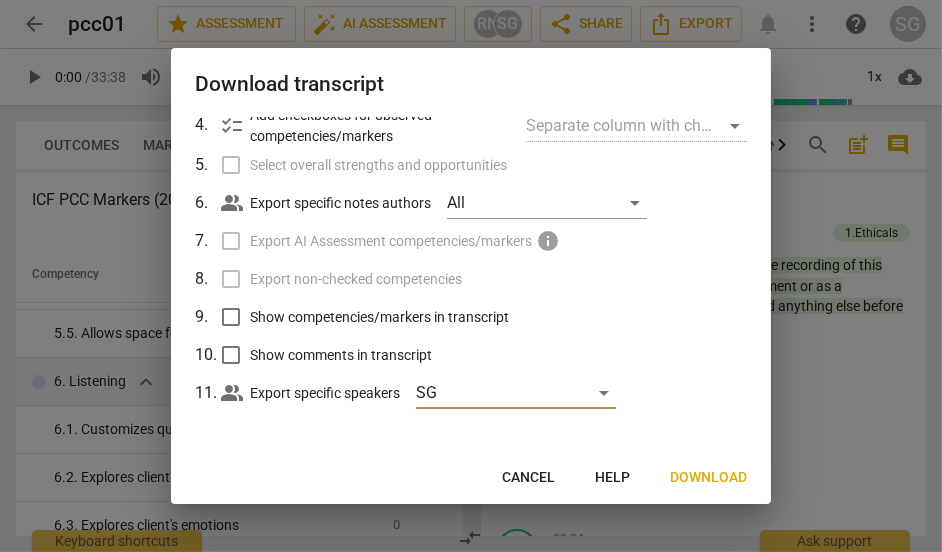 click on "Download" at bounding box center (708, 478) 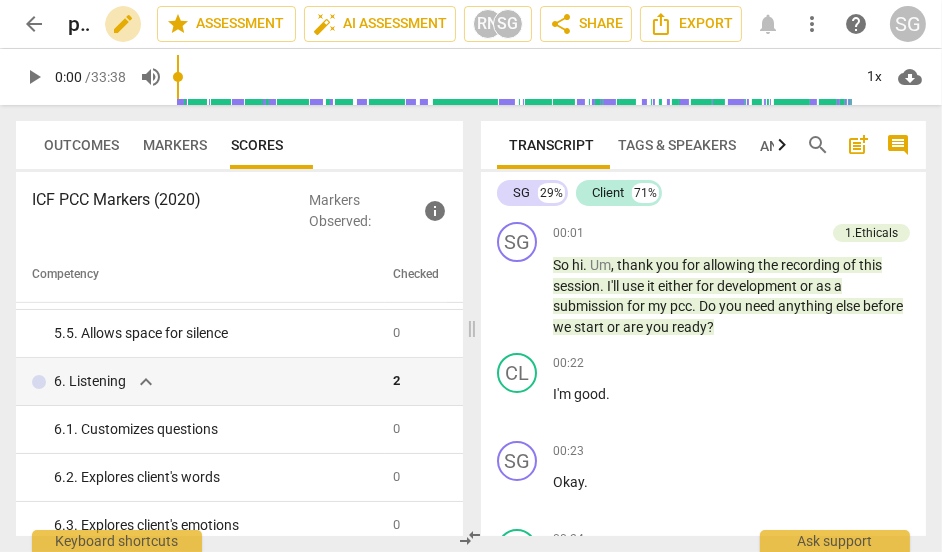 click on "edit" at bounding box center (123, 24) 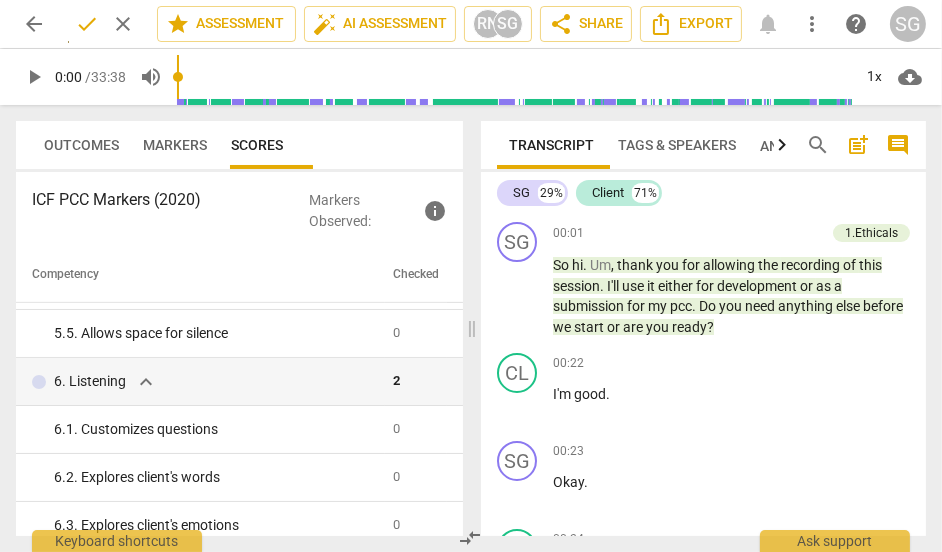 scroll, scrollTop: 0, scrollLeft: 56, axis: horizontal 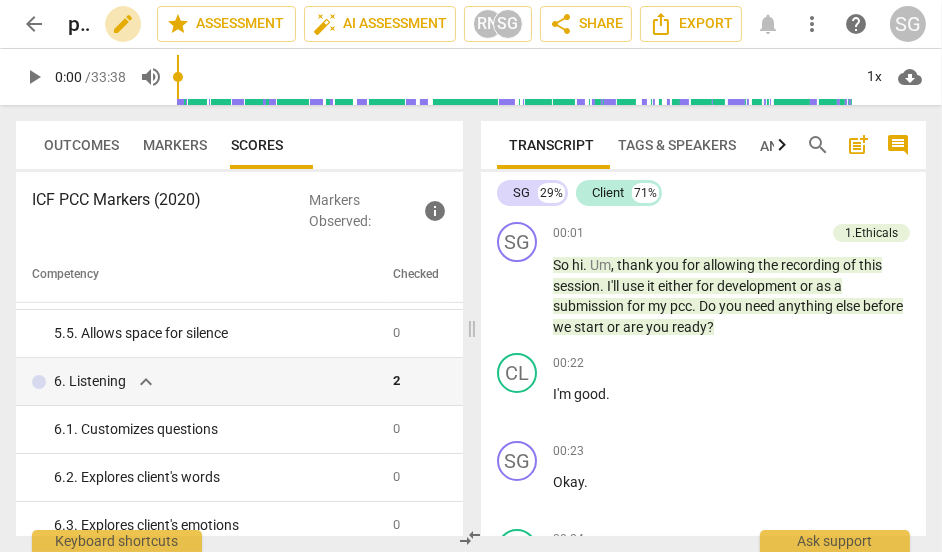 click on "edit" at bounding box center (123, 24) 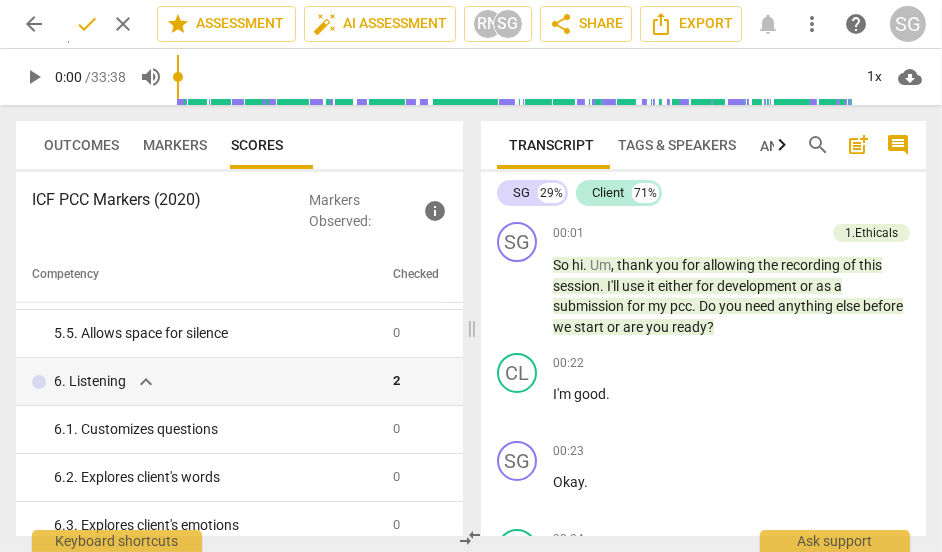 scroll, scrollTop: 0, scrollLeft: 56, axis: horizontal 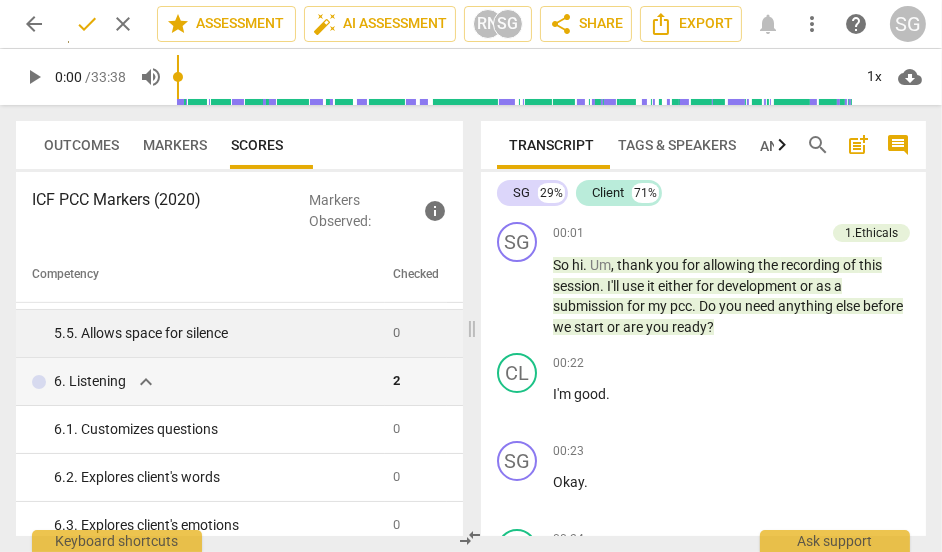 click on "5. 5. Allows space for silence" at bounding box center [215, 333] 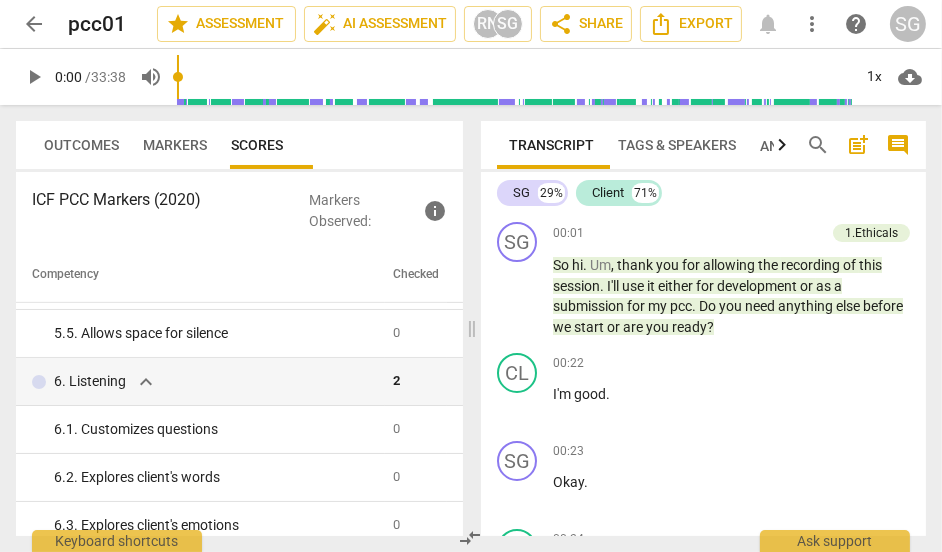 click on "play_arrow" at bounding box center (34, 77) 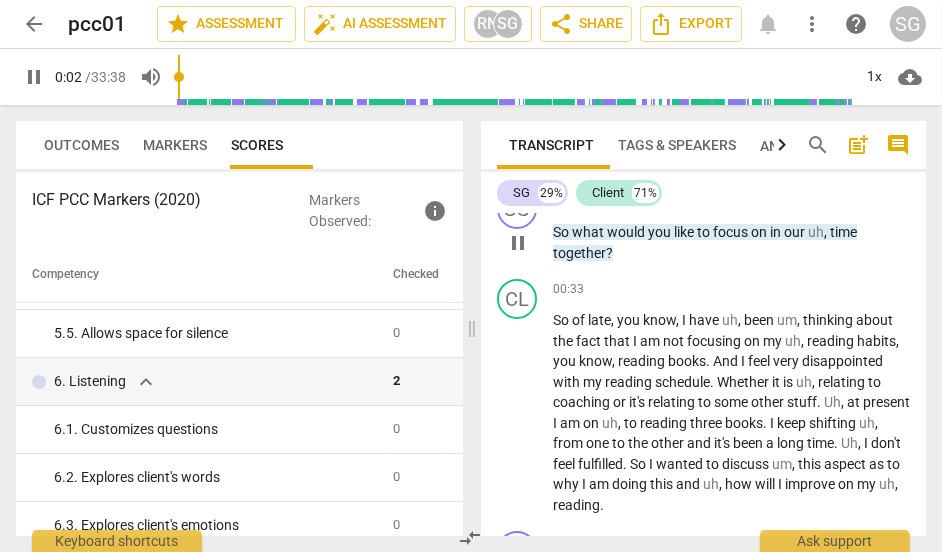 scroll, scrollTop: 428, scrollLeft: 0, axis: vertical 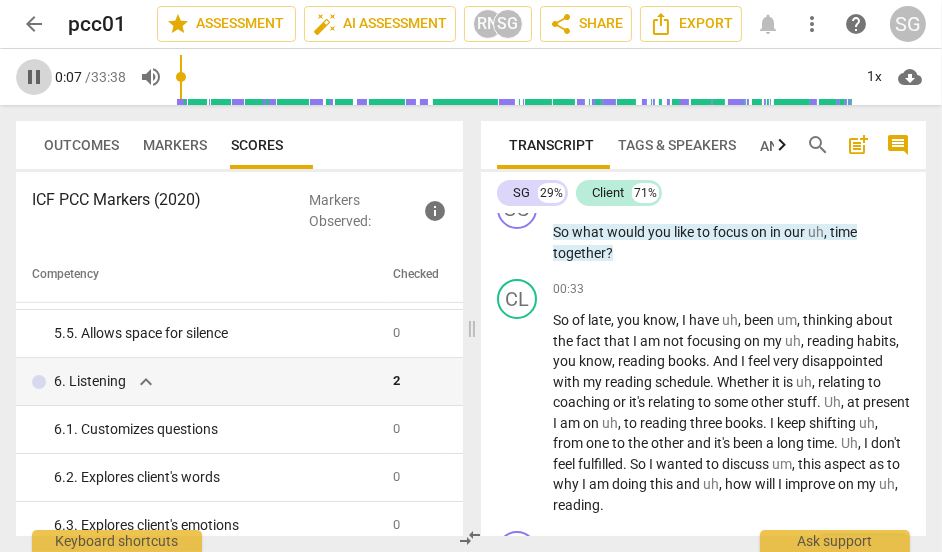 click on "pause" at bounding box center [34, 77] 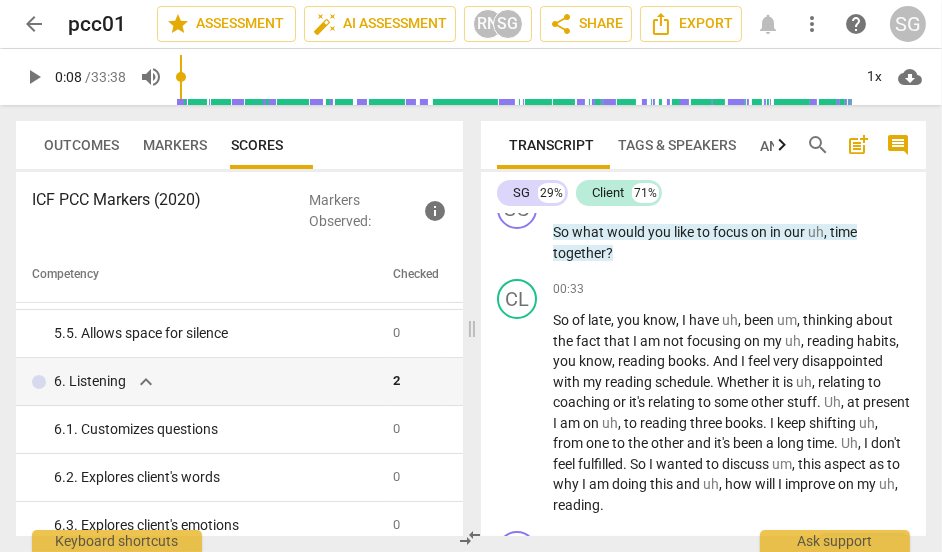 type on "8" 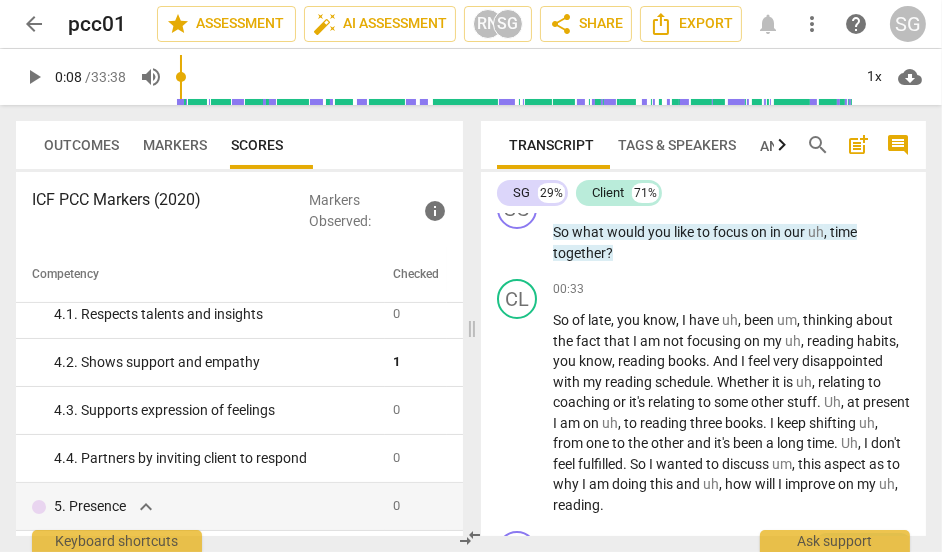 scroll, scrollTop: 321, scrollLeft: 0, axis: vertical 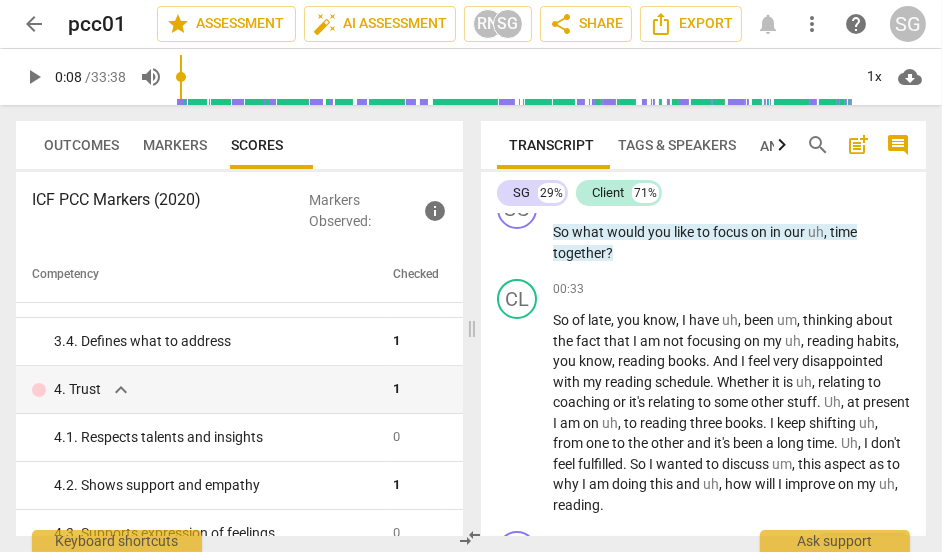 click on "Outcomes" at bounding box center [81, 145] 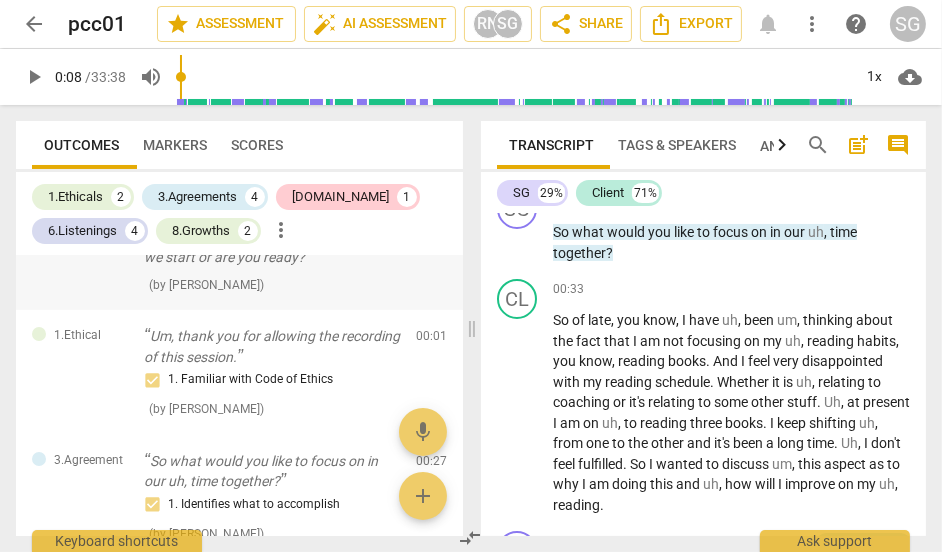 scroll, scrollTop: 0, scrollLeft: 0, axis: both 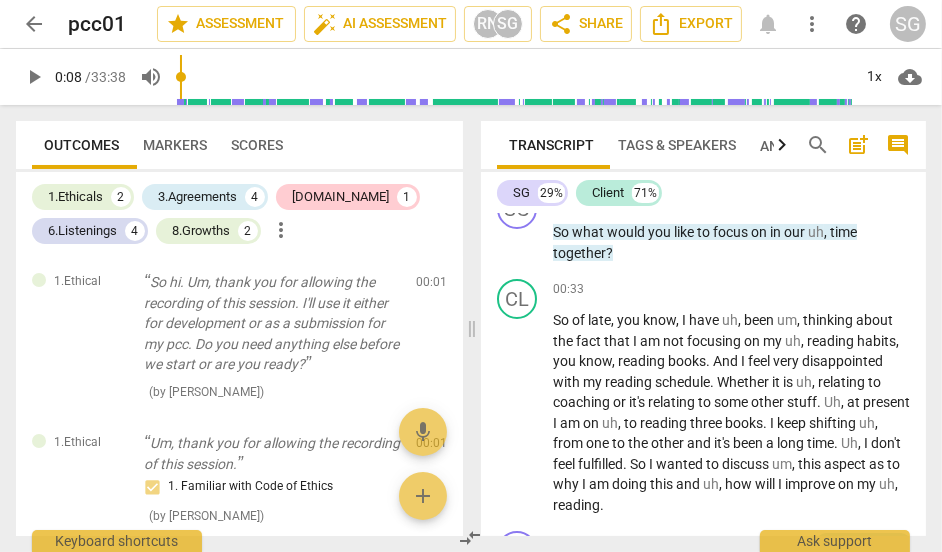 click on "more_vert" at bounding box center (281, 230) 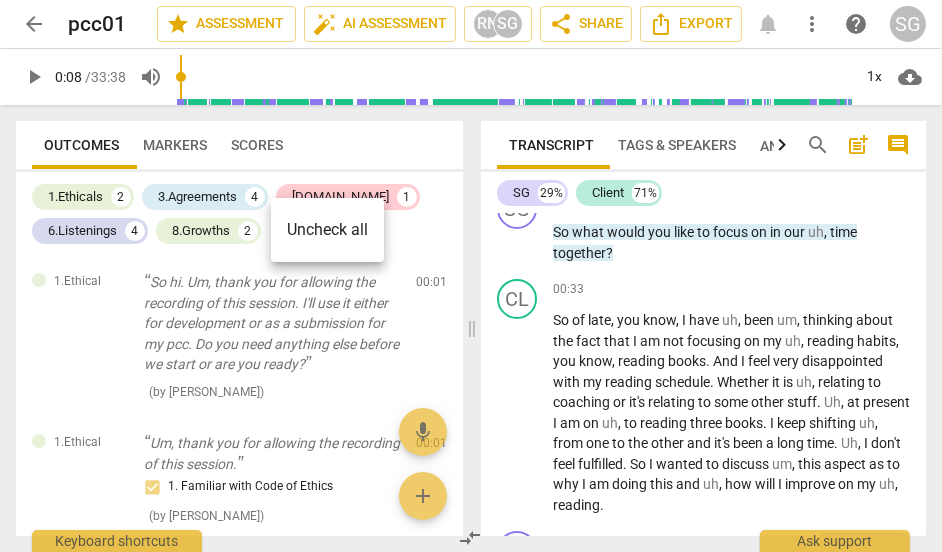 click at bounding box center [471, 276] 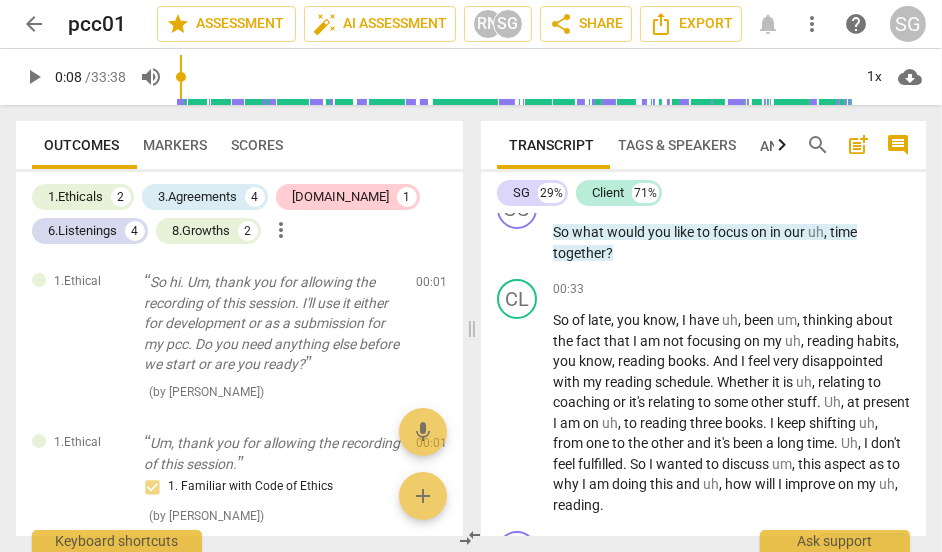 click on "arrow_back" at bounding box center (34, 24) 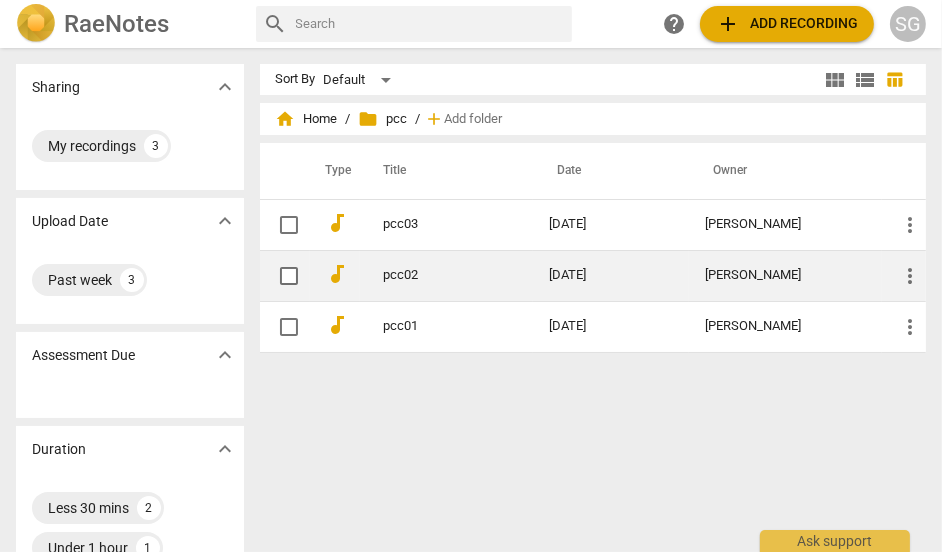 click on "pcc02" at bounding box center [430, 275] 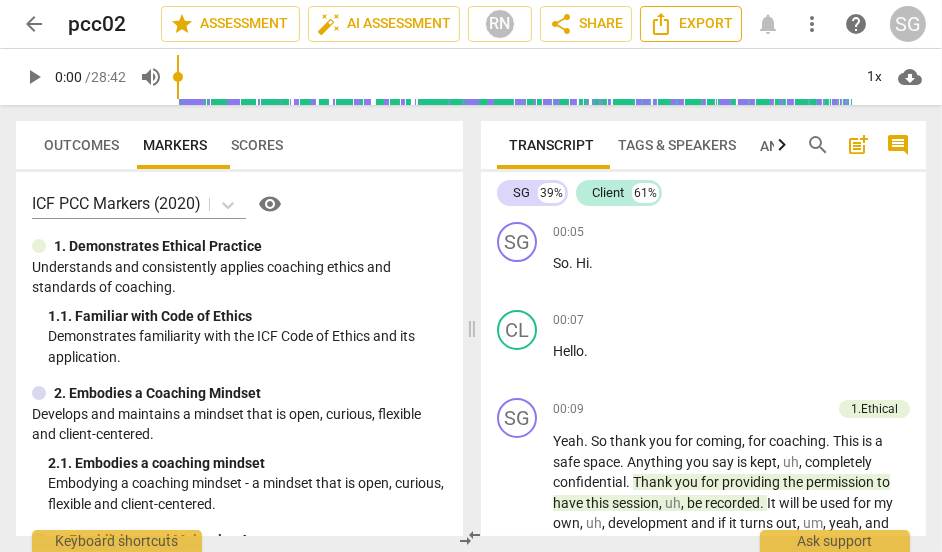 click on "Export" at bounding box center (691, 24) 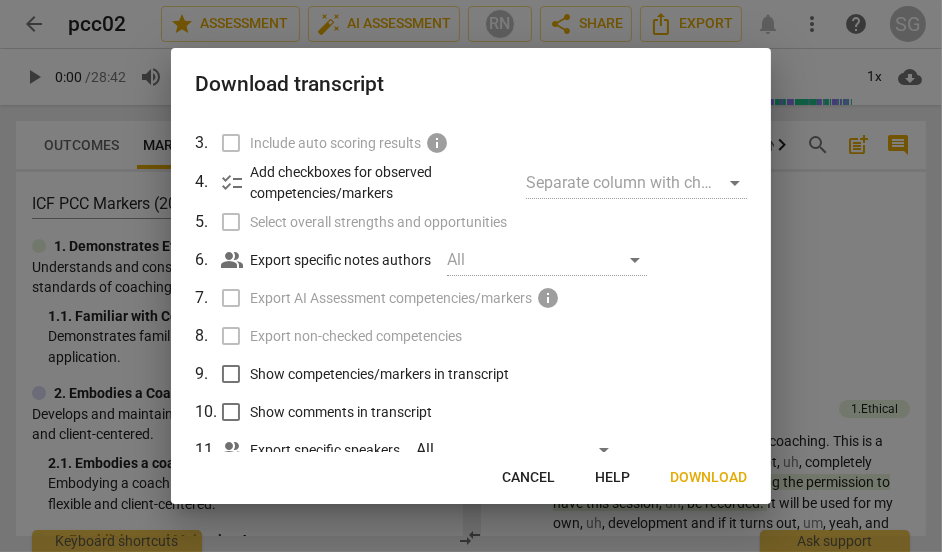 scroll, scrollTop: 206, scrollLeft: 0, axis: vertical 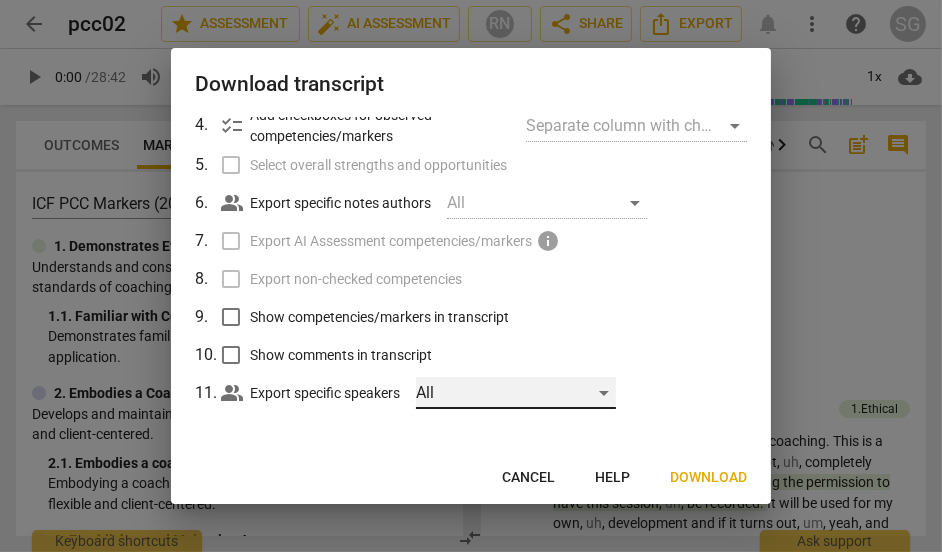click on "All" at bounding box center (516, 393) 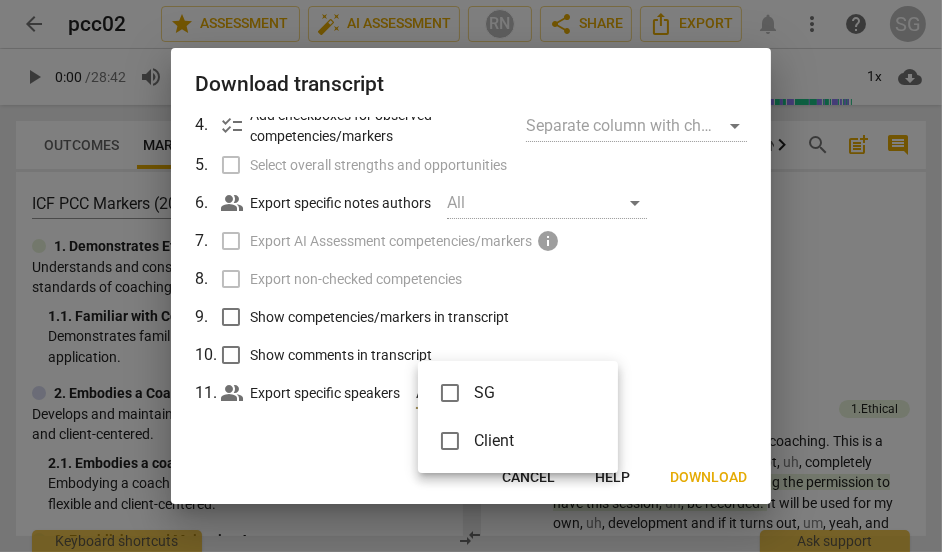 click on "SG" at bounding box center [530, 393] 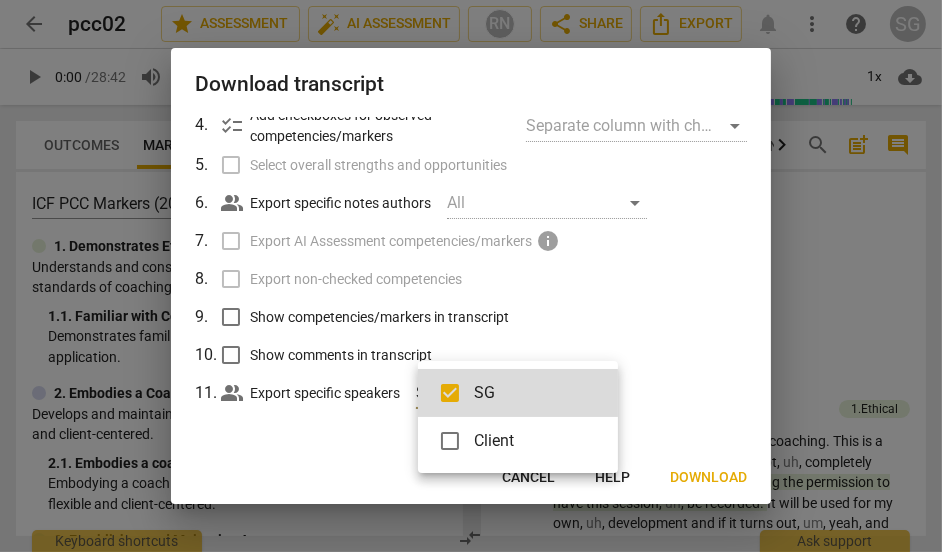click at bounding box center [471, 276] 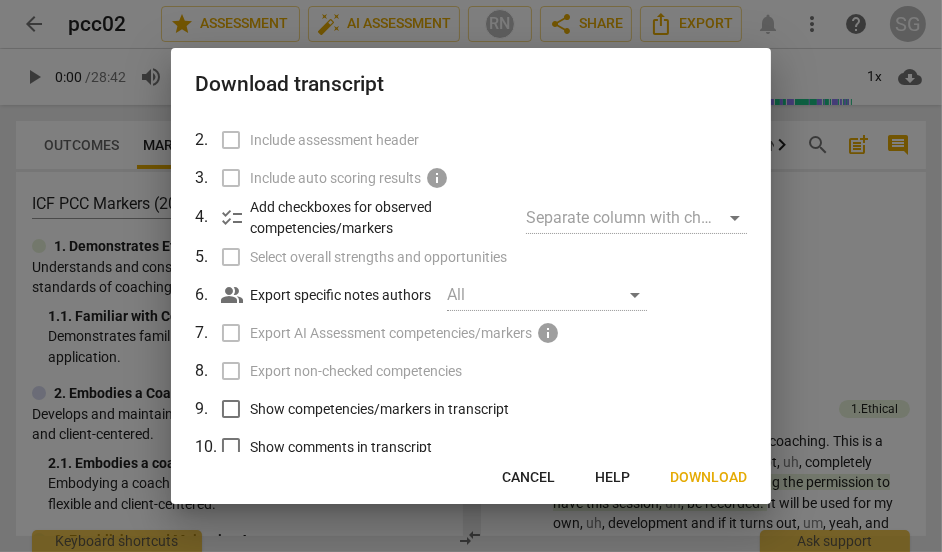 scroll, scrollTop: 206, scrollLeft: 0, axis: vertical 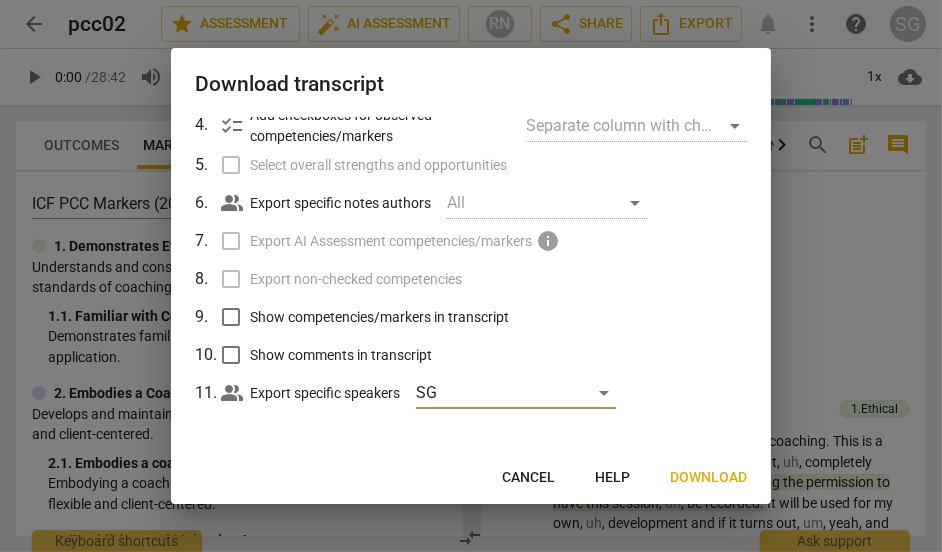 click on "Download" at bounding box center (708, 478) 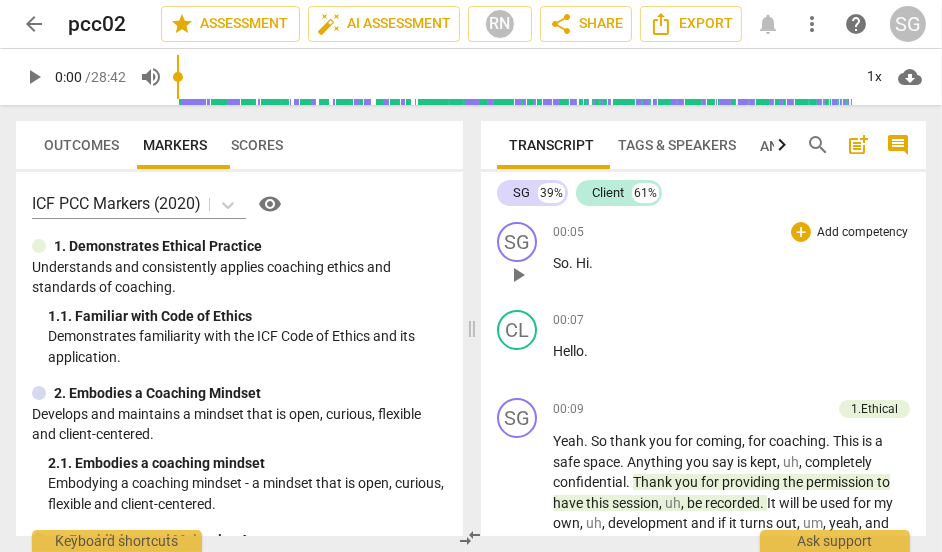 type 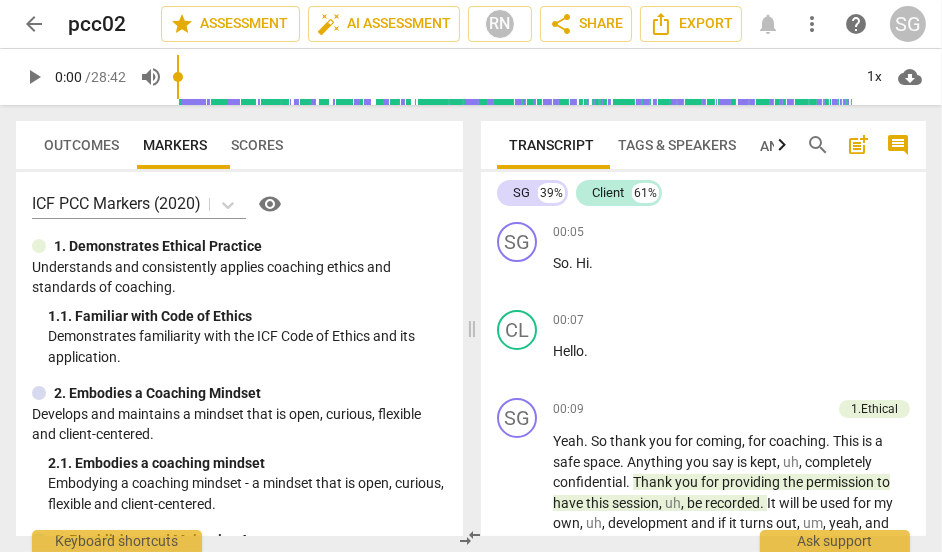click on "arrow_back" at bounding box center (34, 24) 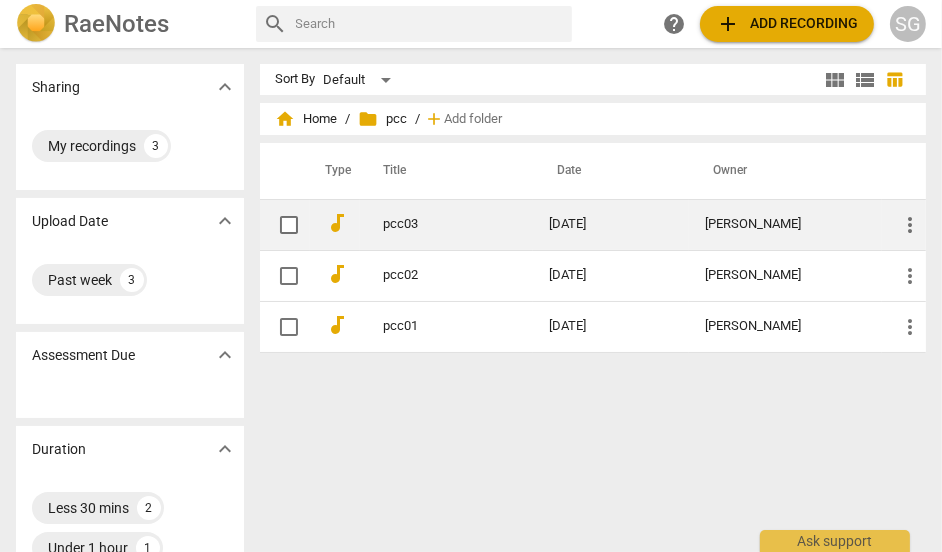 click on "pcc03" at bounding box center [446, 224] 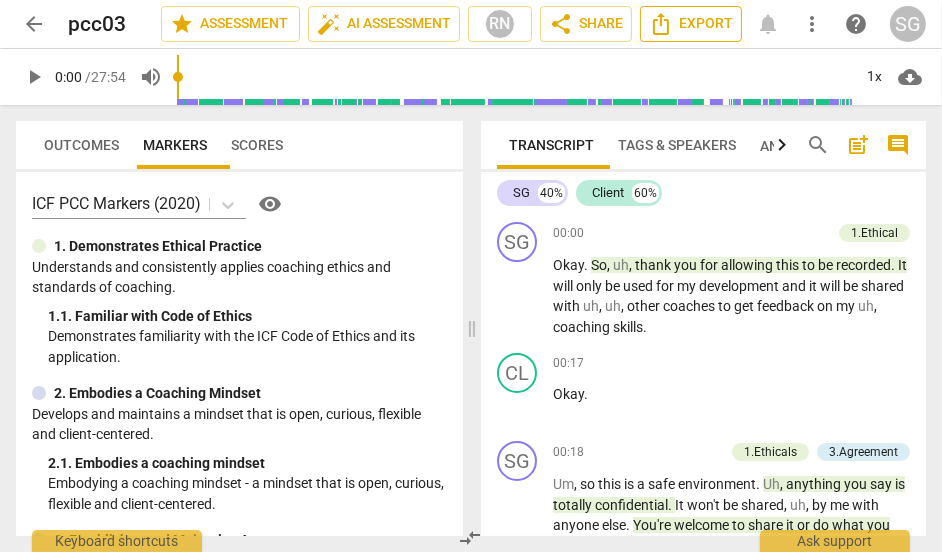 click 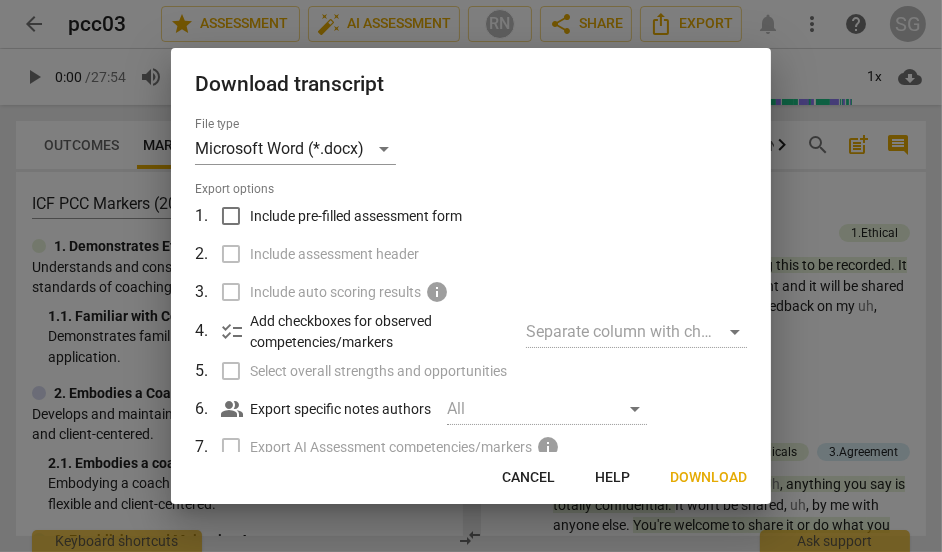 scroll, scrollTop: 206, scrollLeft: 0, axis: vertical 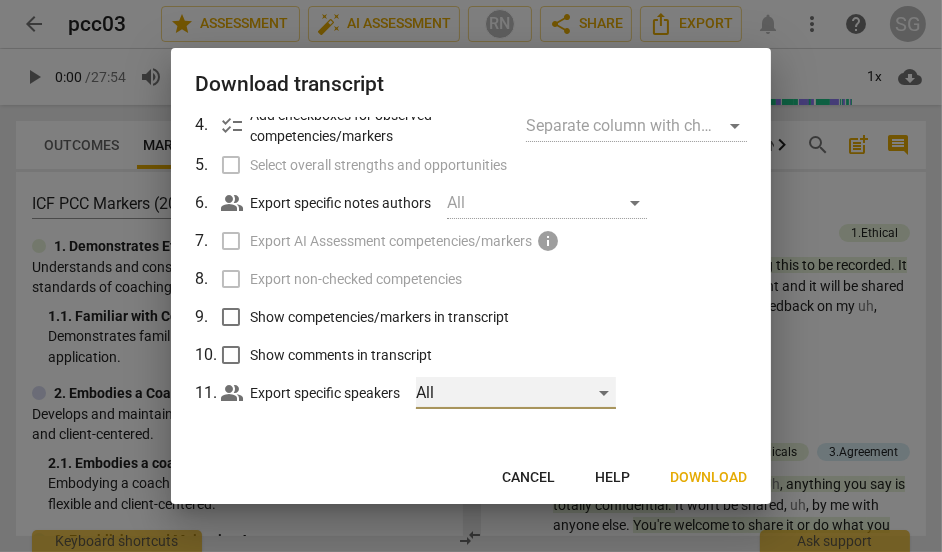 click on "All" at bounding box center [516, 393] 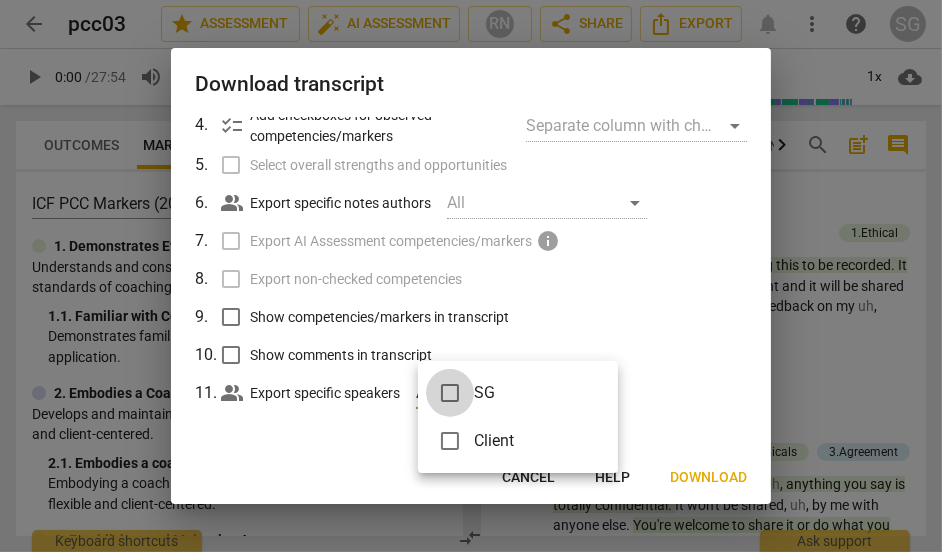 click at bounding box center (450, 393) 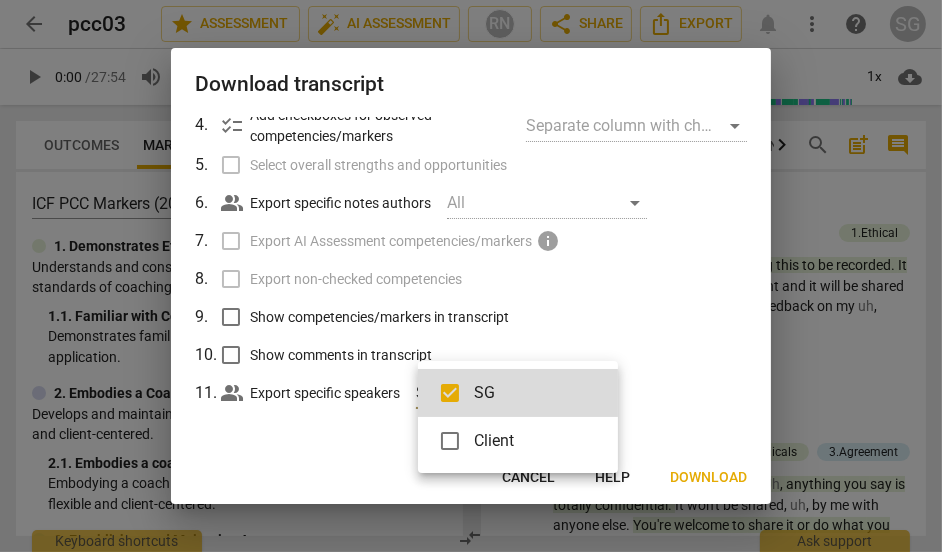 click at bounding box center (471, 276) 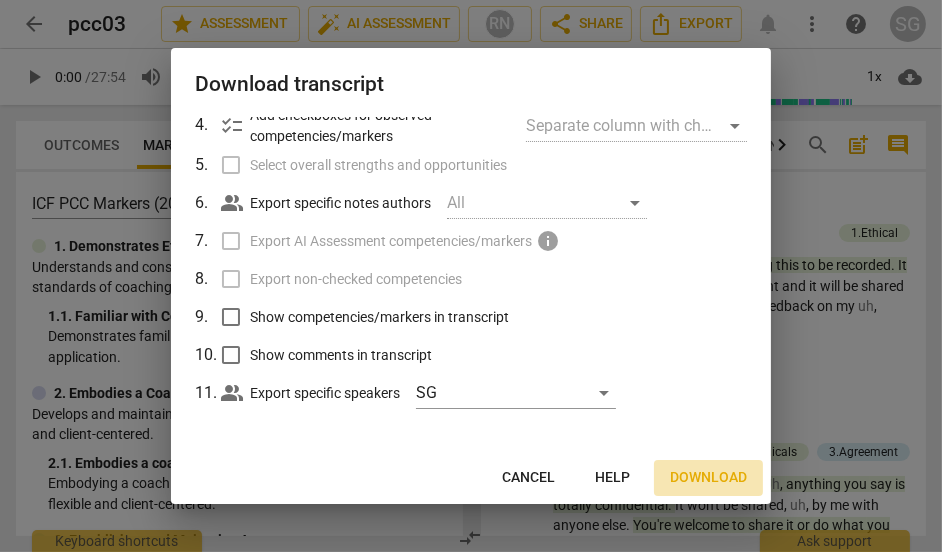 click on "Download" at bounding box center [708, 478] 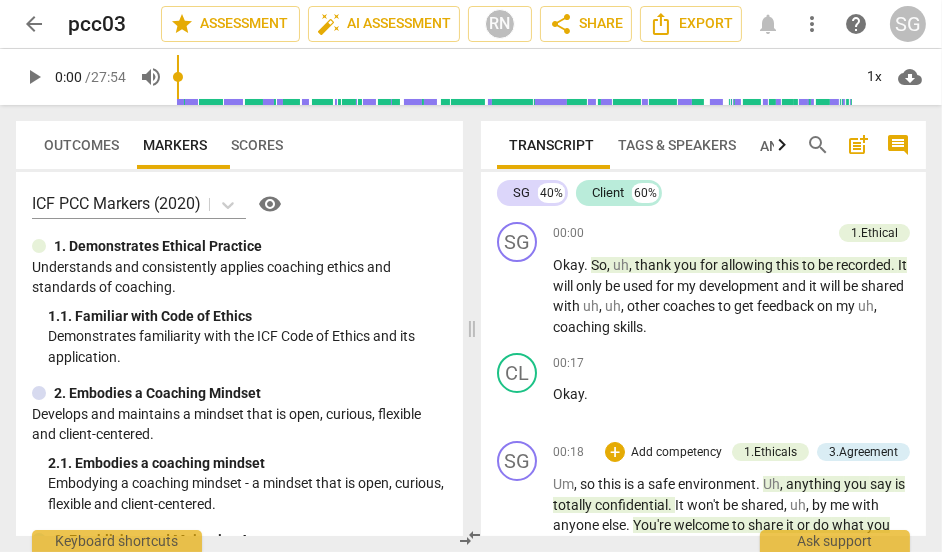 type 